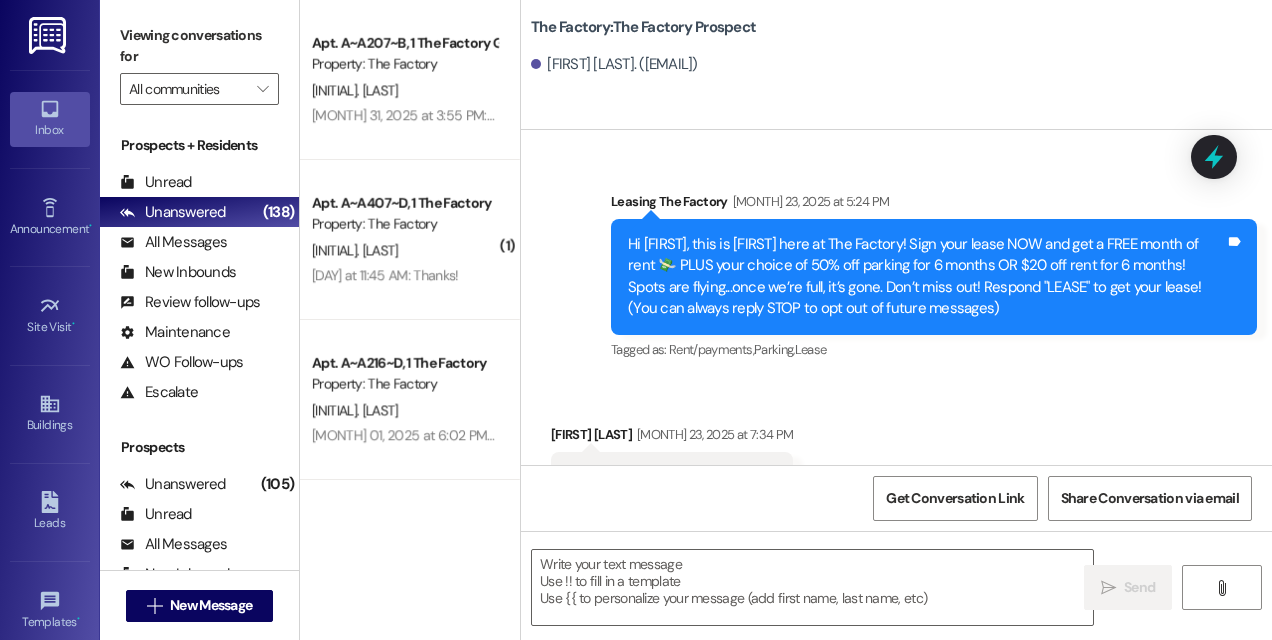 scroll, scrollTop: 0, scrollLeft: 0, axis: both 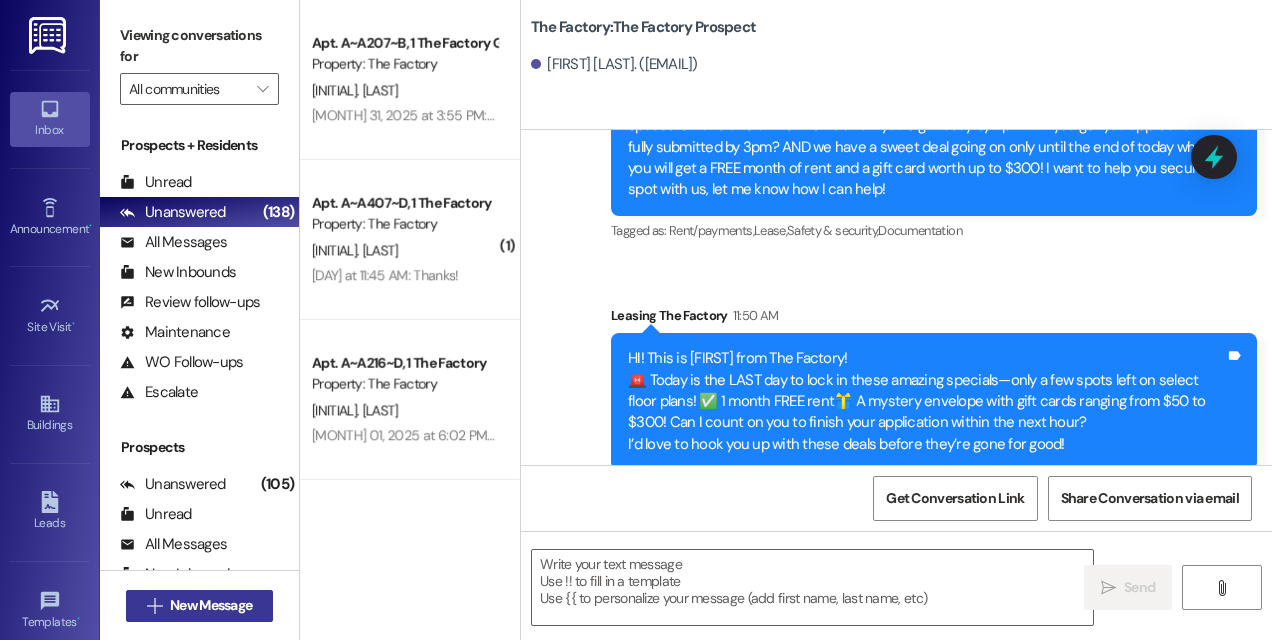 click on "New Message" at bounding box center [211, 605] 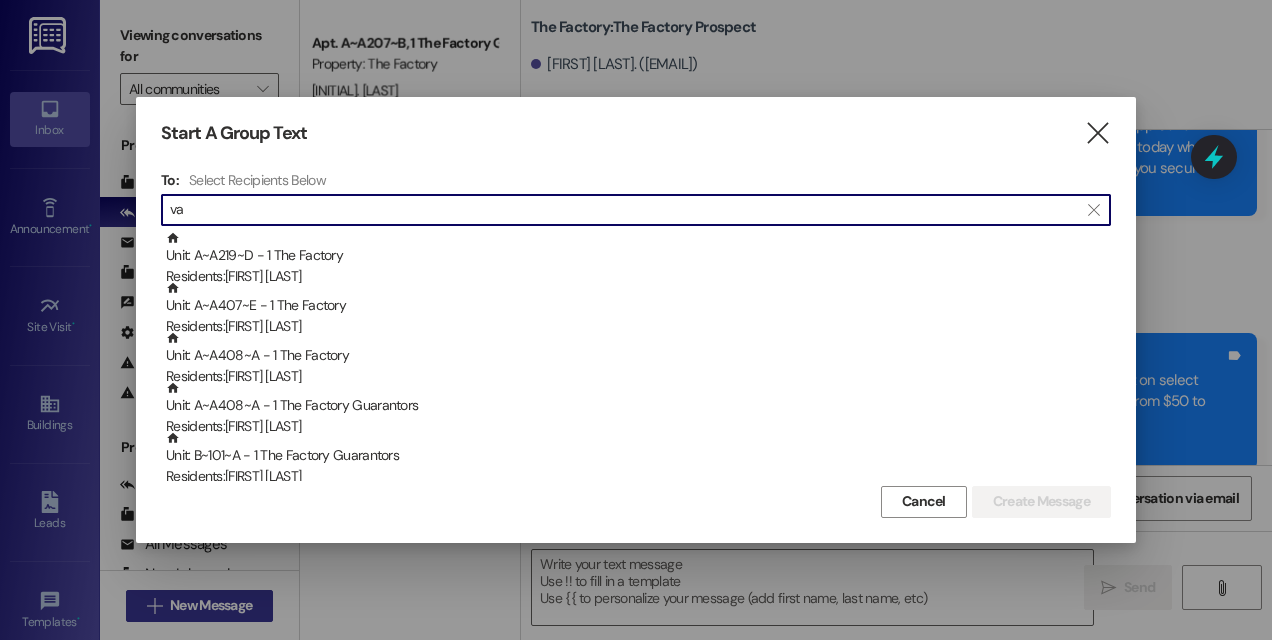 type on "v" 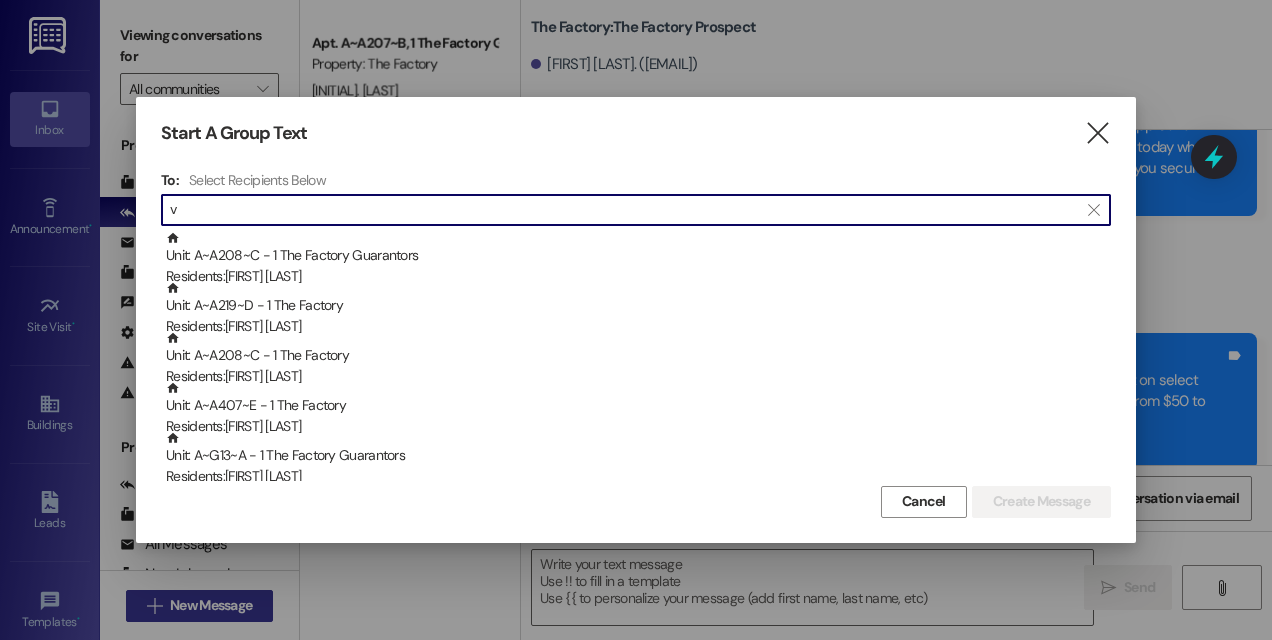 type 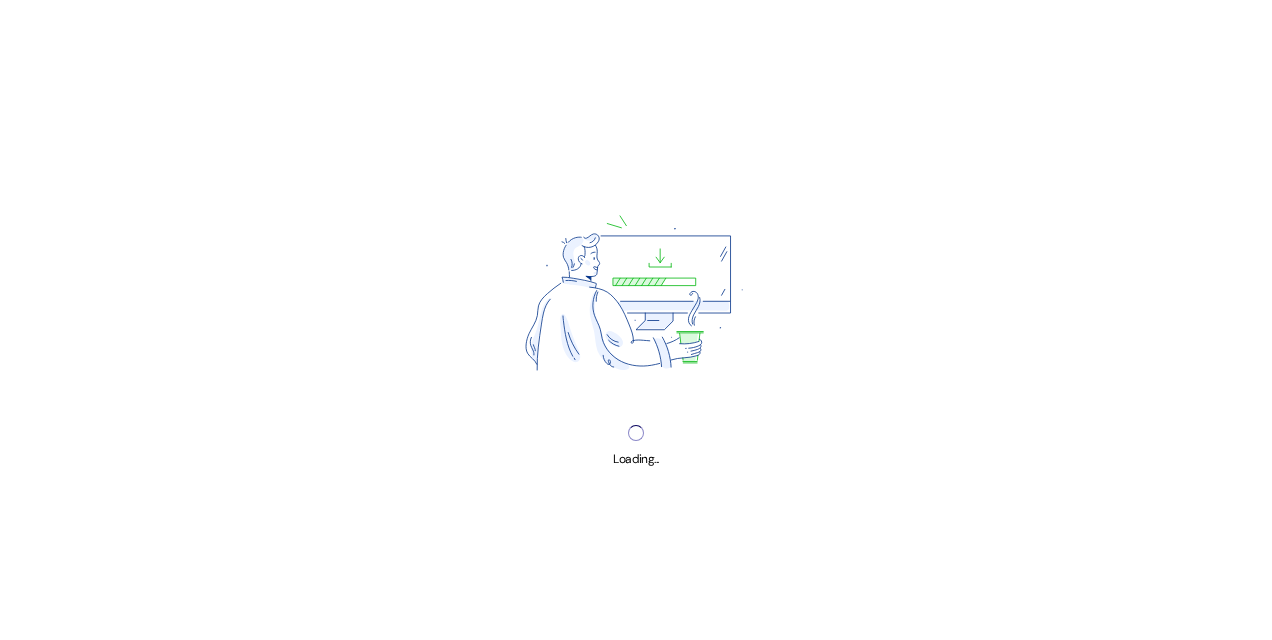 scroll, scrollTop: 0, scrollLeft: 0, axis: both 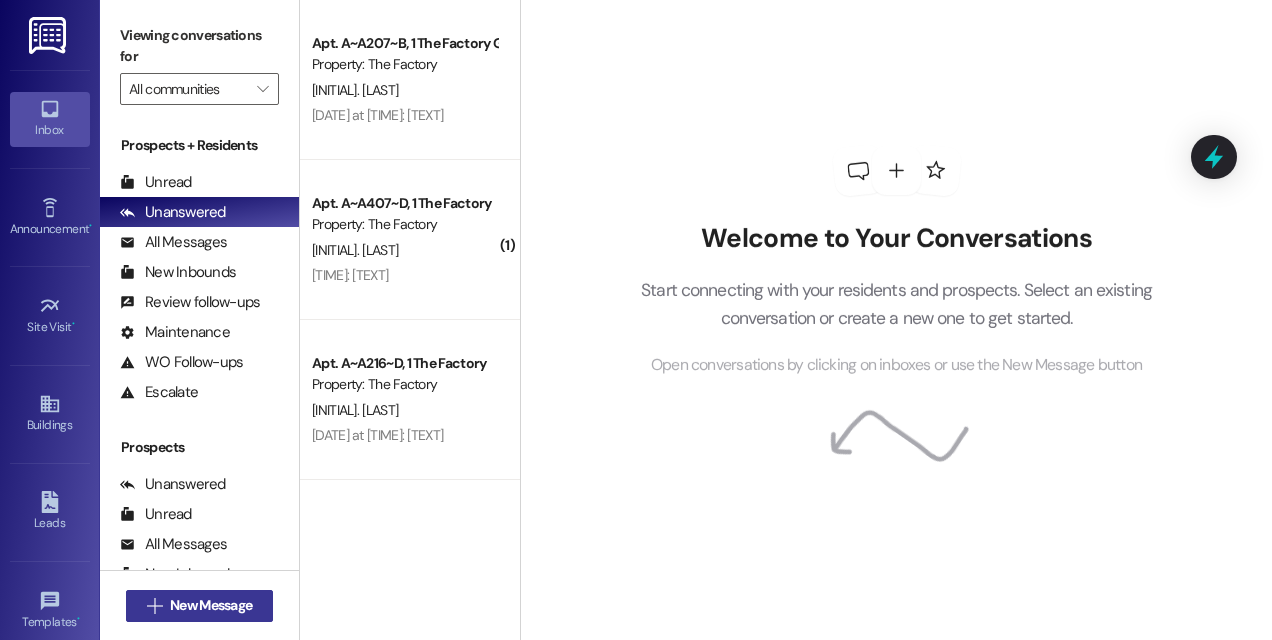 click on "New Message" at bounding box center [211, 605] 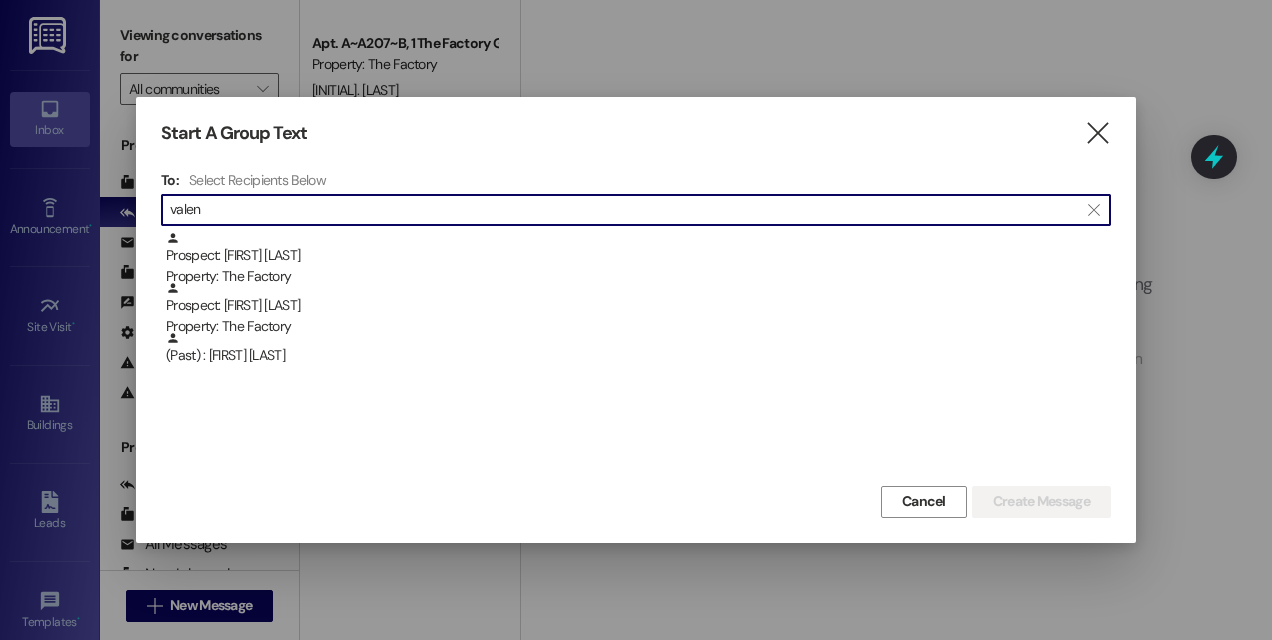 type on "valen" 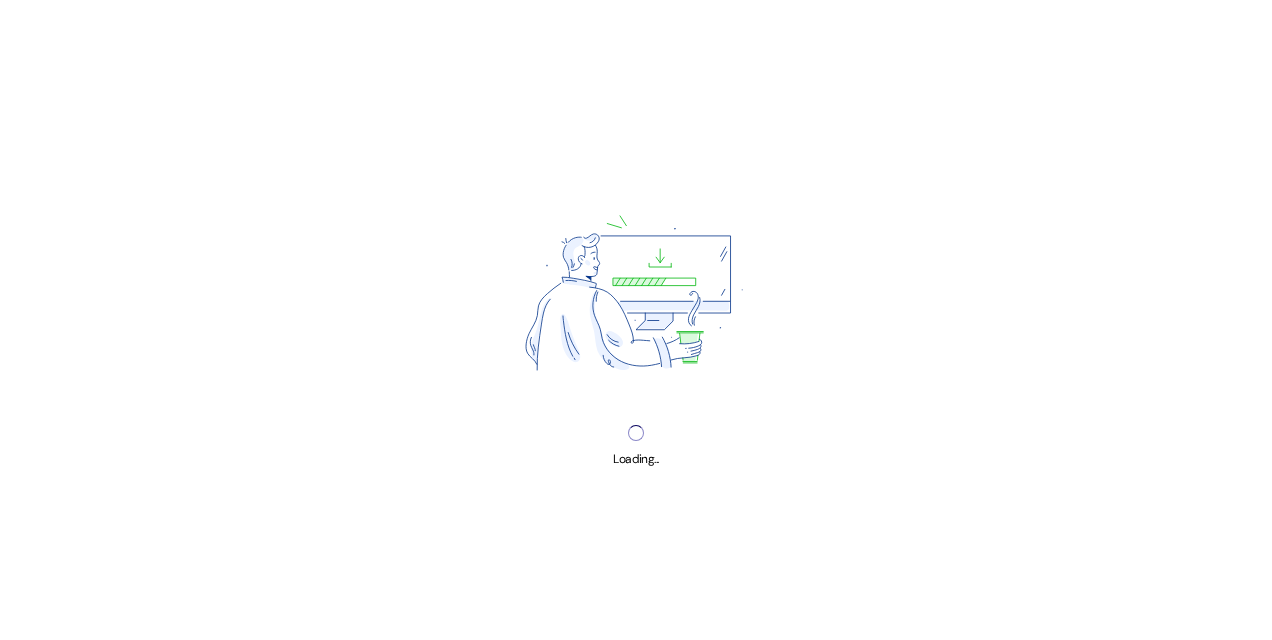 scroll, scrollTop: 0, scrollLeft: 0, axis: both 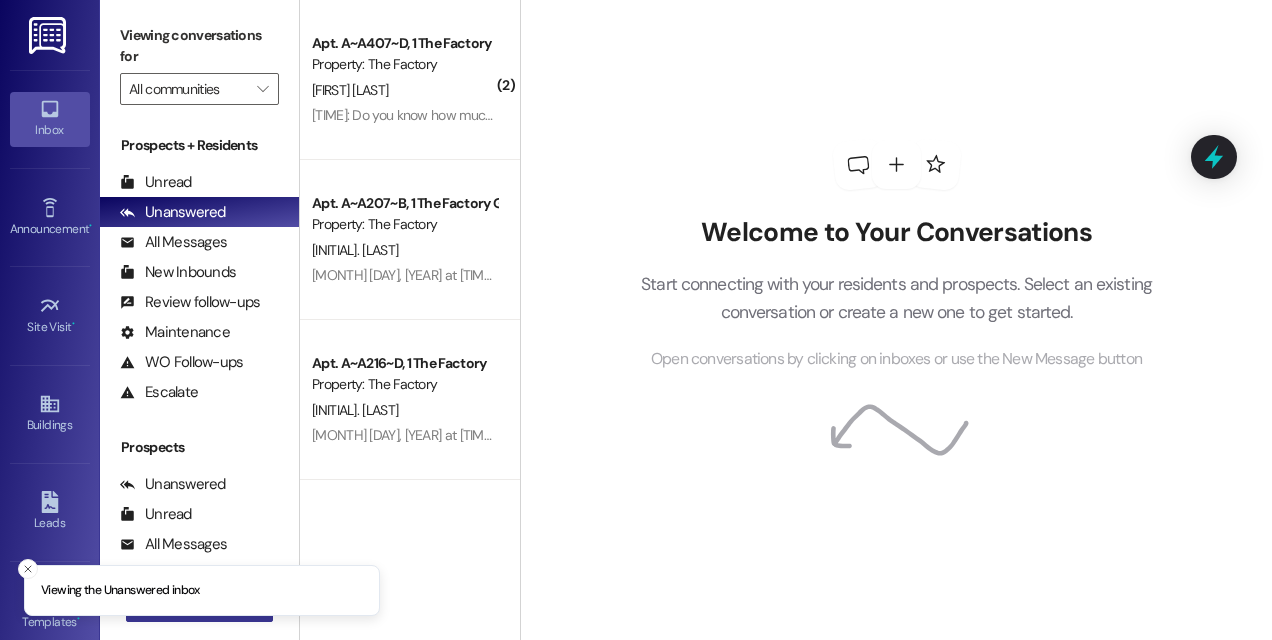 click on " New Message" at bounding box center [200, 606] 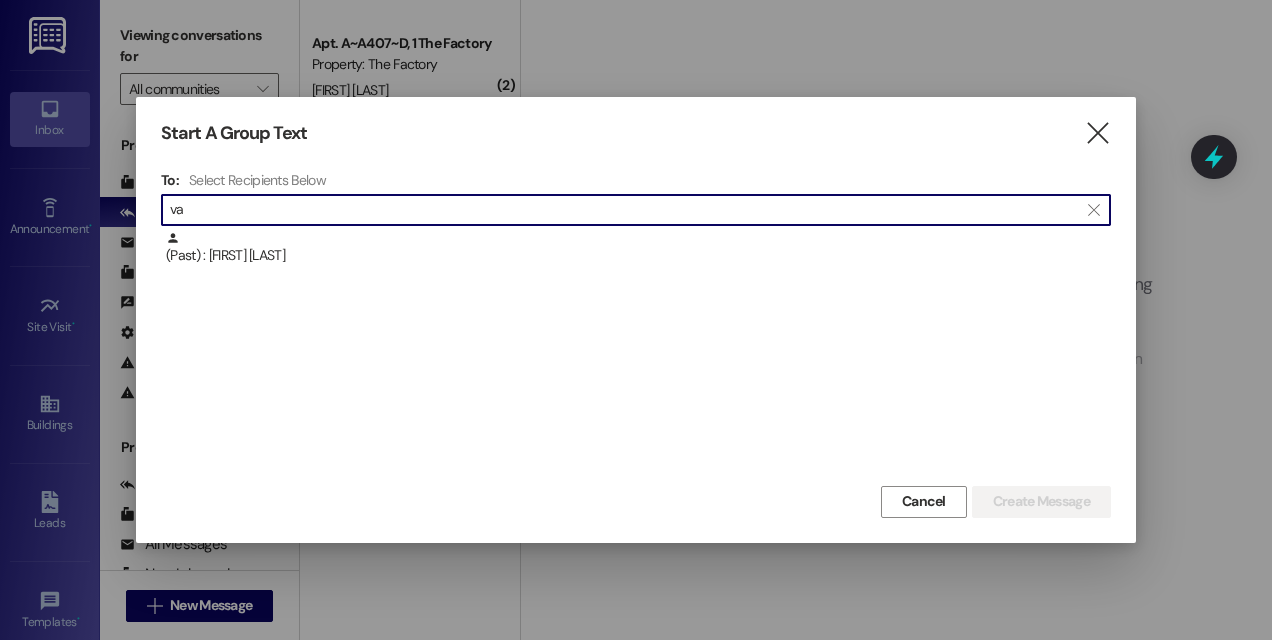 type on "v" 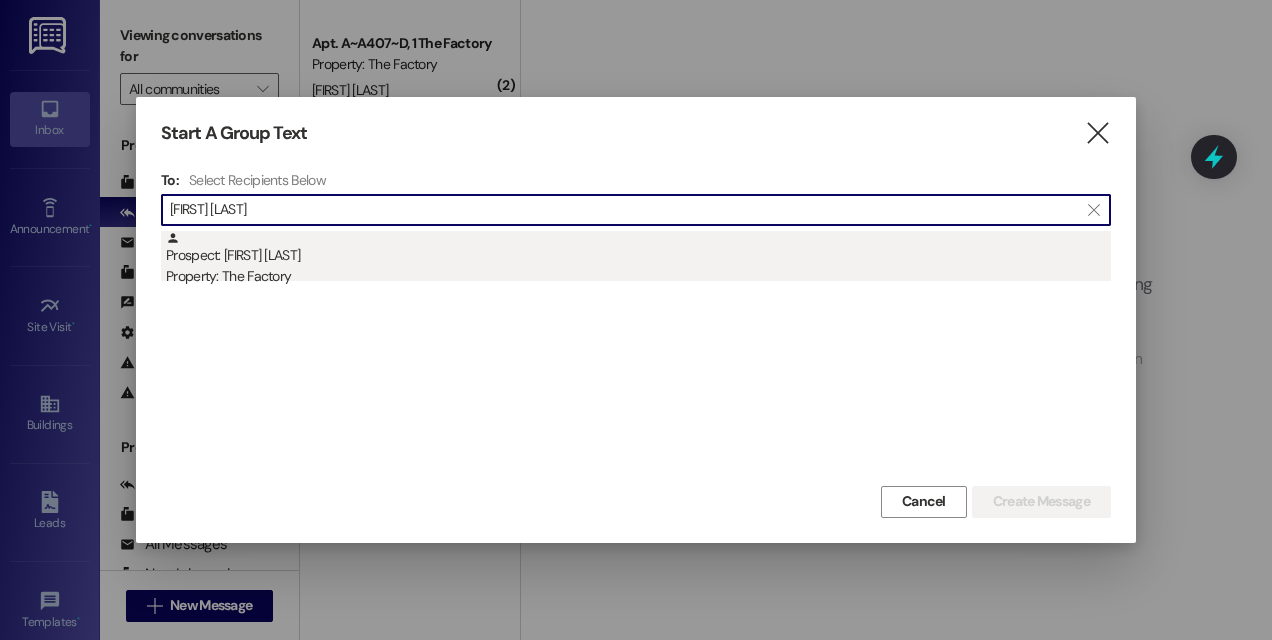 type on "[FIRST] [LAST]" 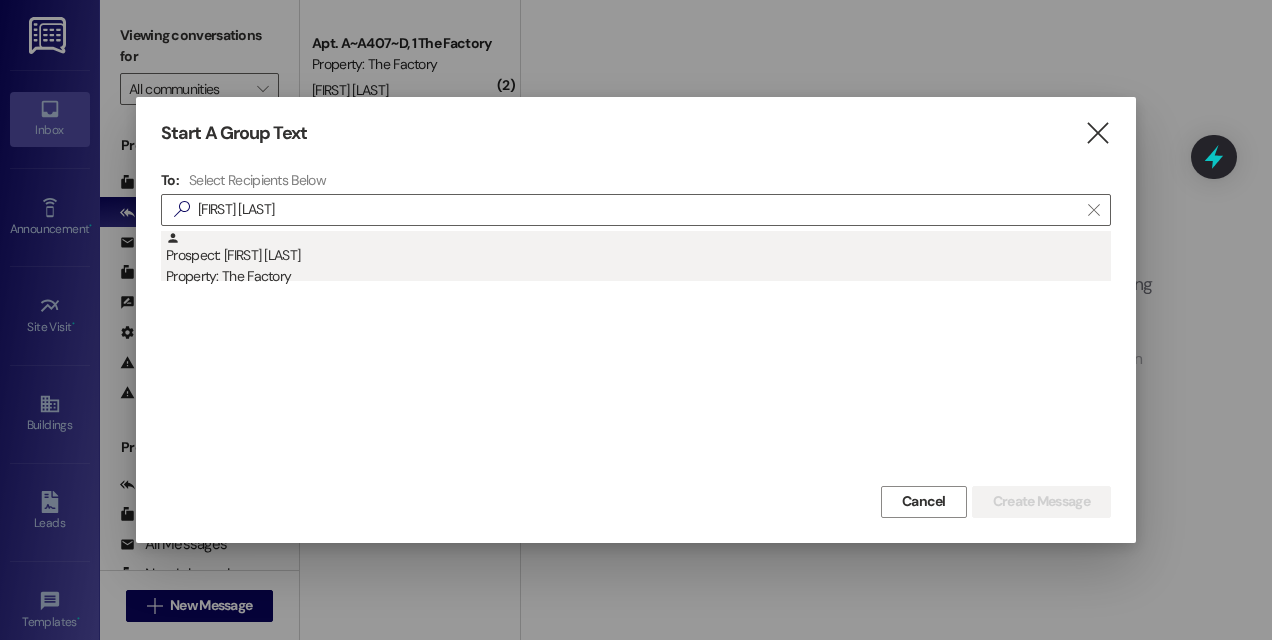 click on "Prospect: [FIRST] [LAST] Property: The Factory" at bounding box center [638, 259] 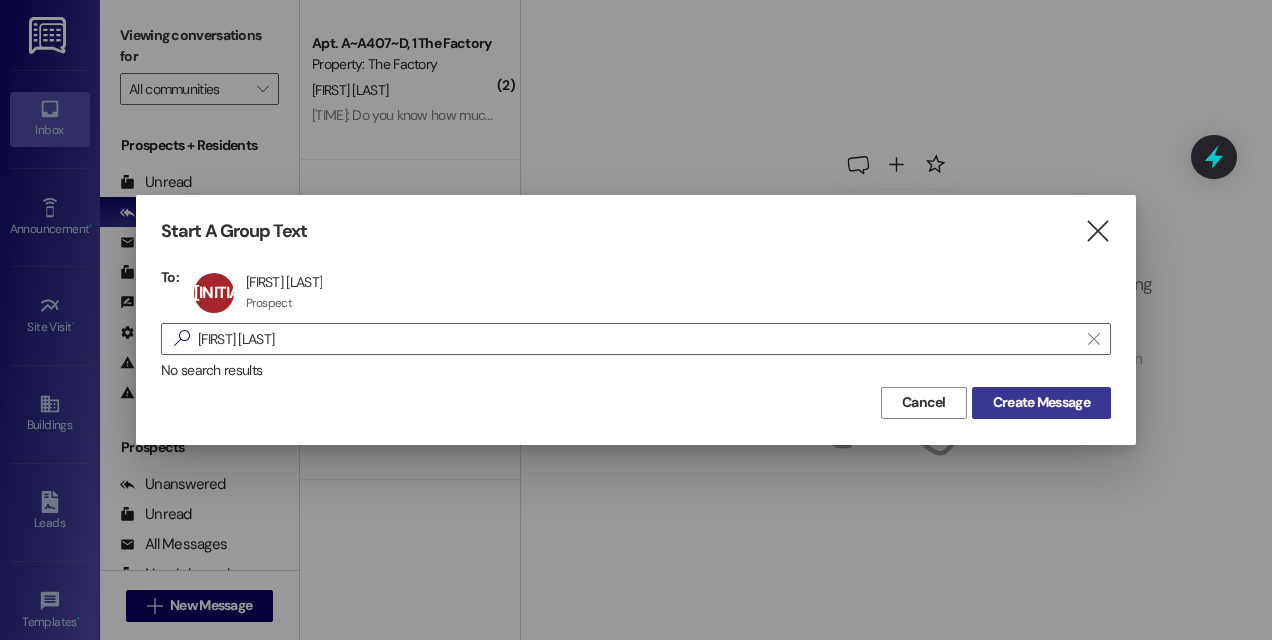 click on "Create Message" at bounding box center [1041, 402] 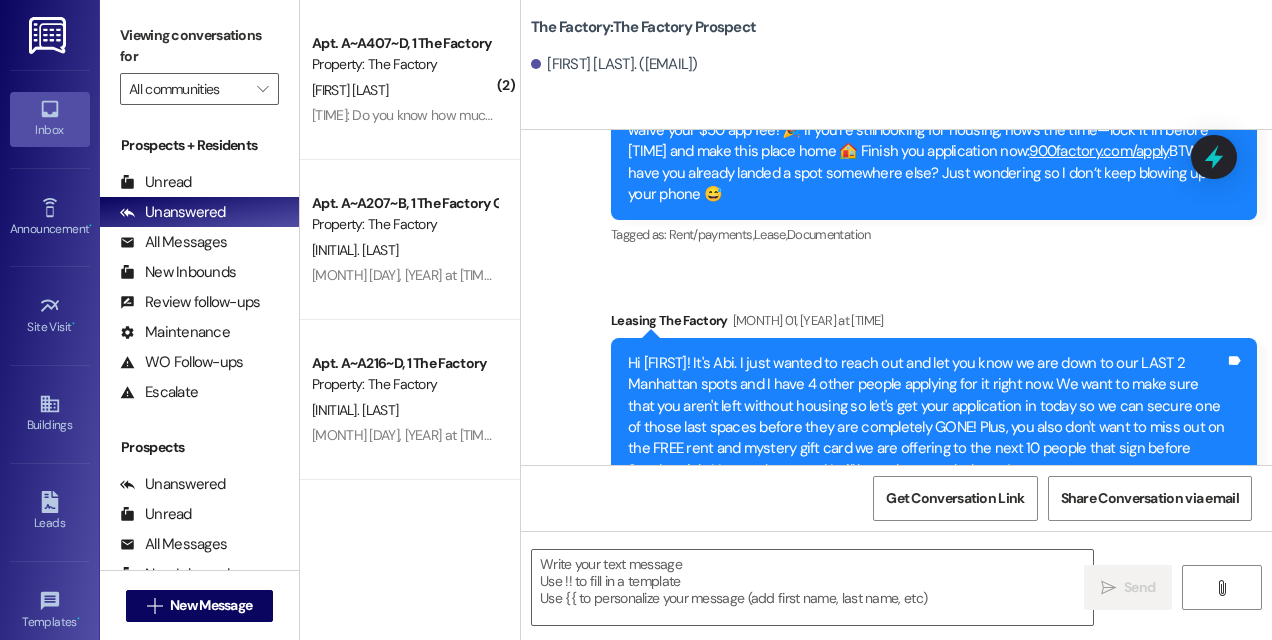 scroll, scrollTop: 2550, scrollLeft: 0, axis: vertical 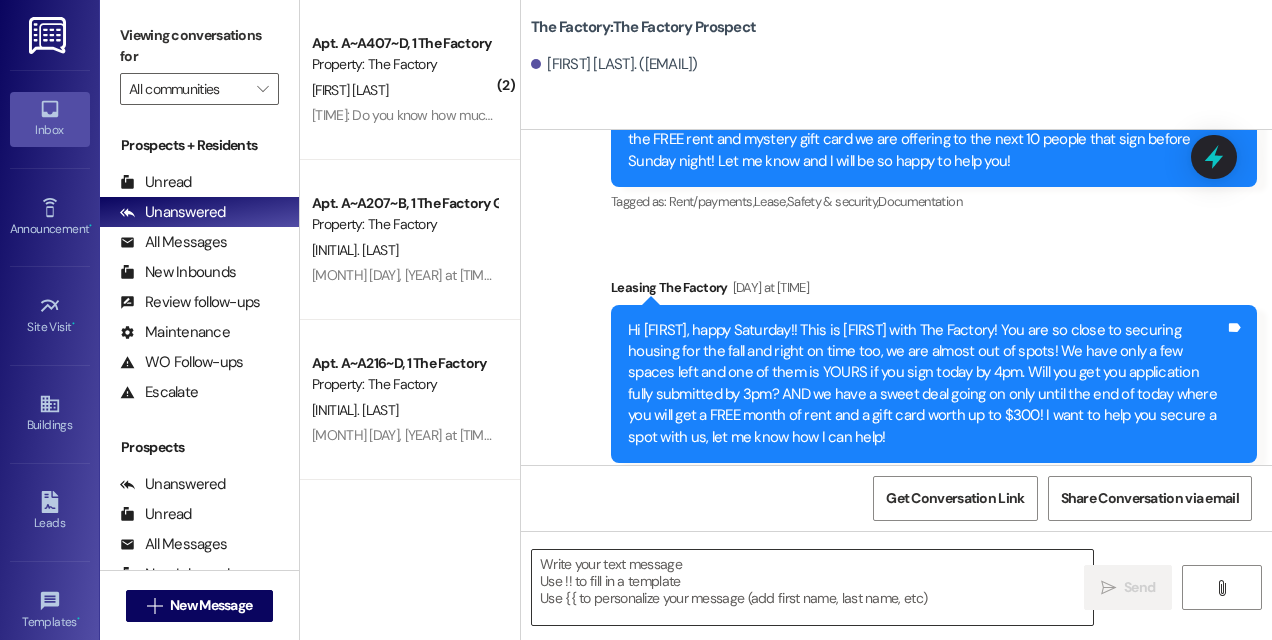 click at bounding box center (812, 587) 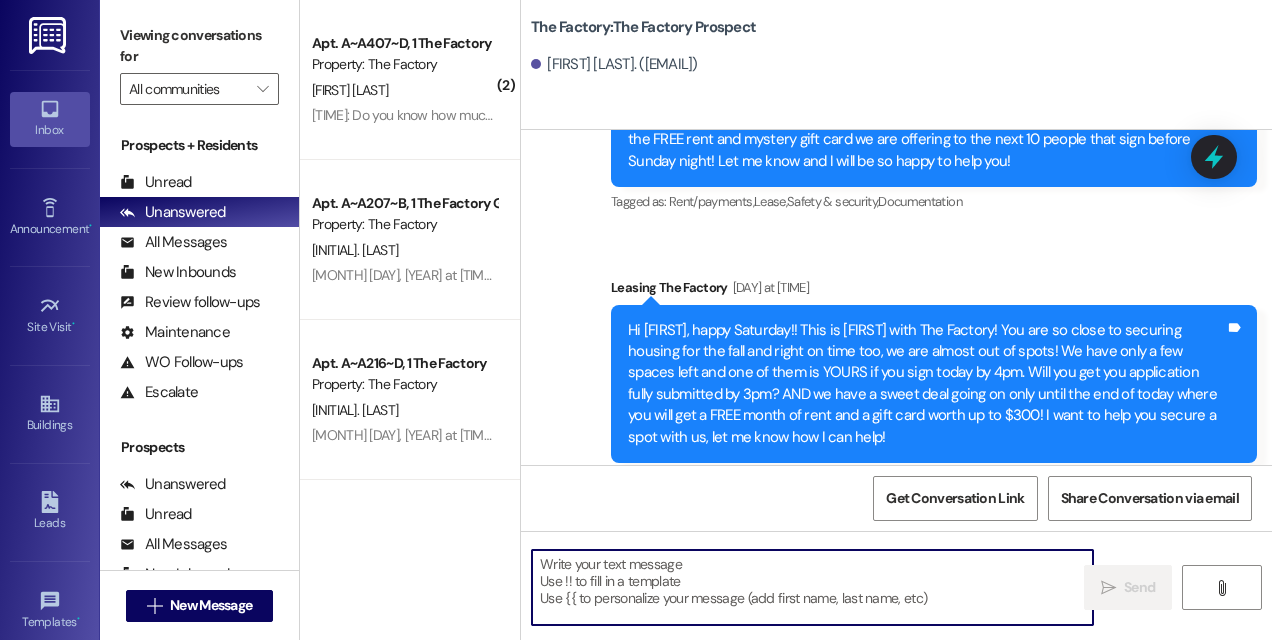 paste on "Hi! This is Mindy from The Factory!
🚨 Today is the LAST day to lock in these amazing specials—only a few spots left on select floor plans!
🎉 Here’s what you get:
✅ 1 month FREE rent
🎁 A mystery envelope with gift cards ranging from $50 to $300!
Can I count on you to finish your application within the next hour?
I’d love to hook you up with these deals before they’re gone for good!" 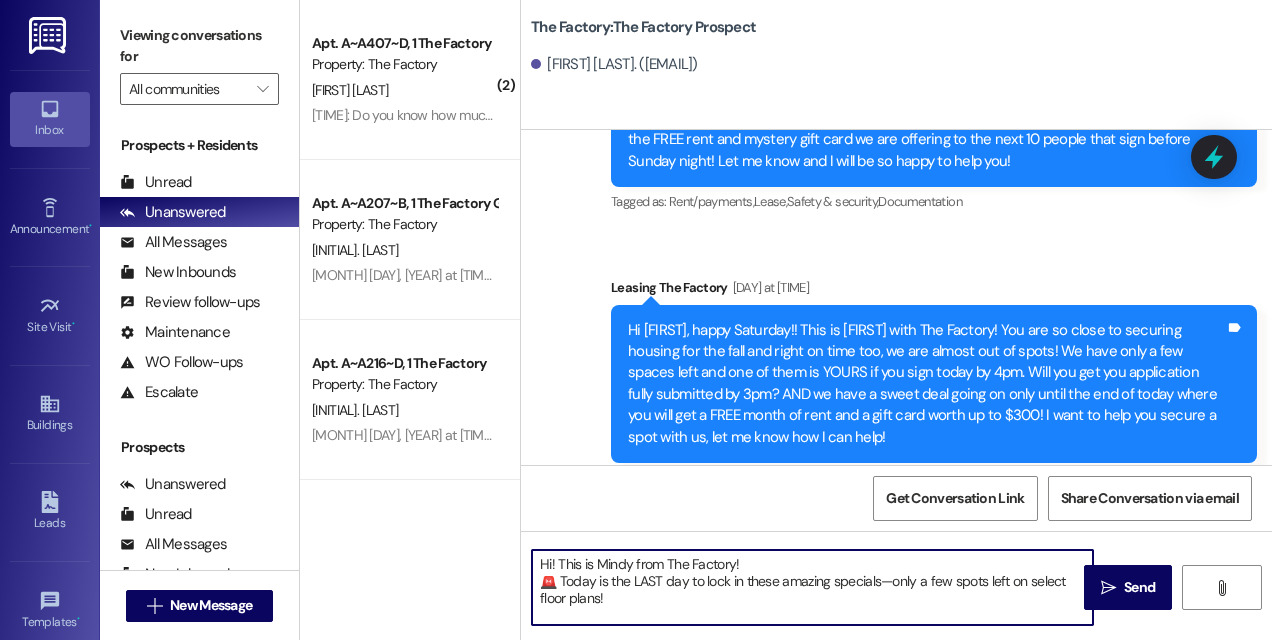 scroll, scrollTop: 102, scrollLeft: 0, axis: vertical 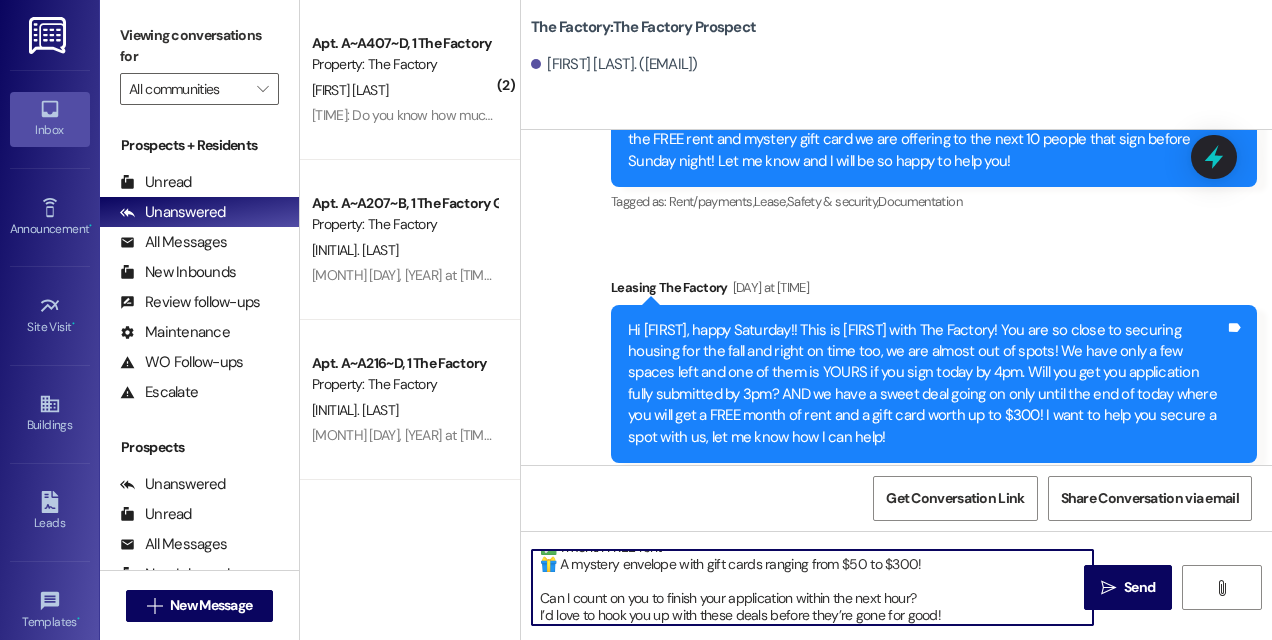 click on "Hi! This is Mindy from The Factory!
🚨 Today is the LAST day to lock in these amazing specials—only a few spots left on select floor plans!
🎉 Here’s what you get:
✅ 1 month FREE rent
🎁 A mystery envelope with gift cards ranging from $50 to $300!
Can I count on you to finish your application within the next hour?
I’d love to hook you up with these deals before they’re gone for good!" at bounding box center (812, 587) 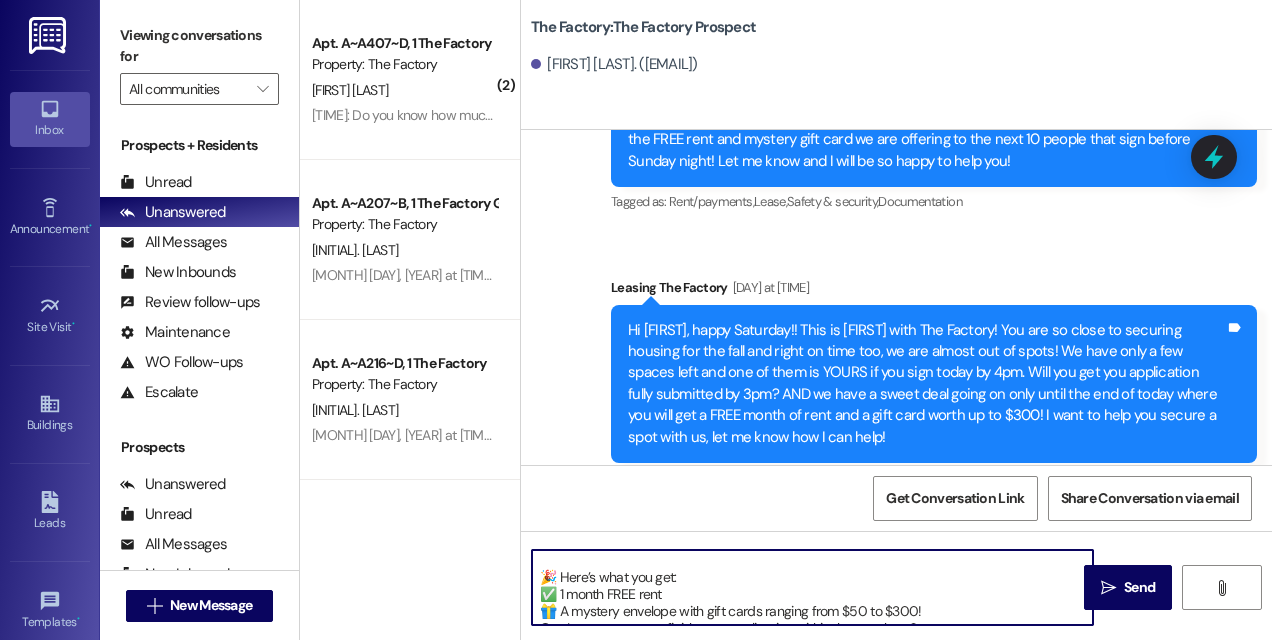 scroll, scrollTop: 38, scrollLeft: 0, axis: vertical 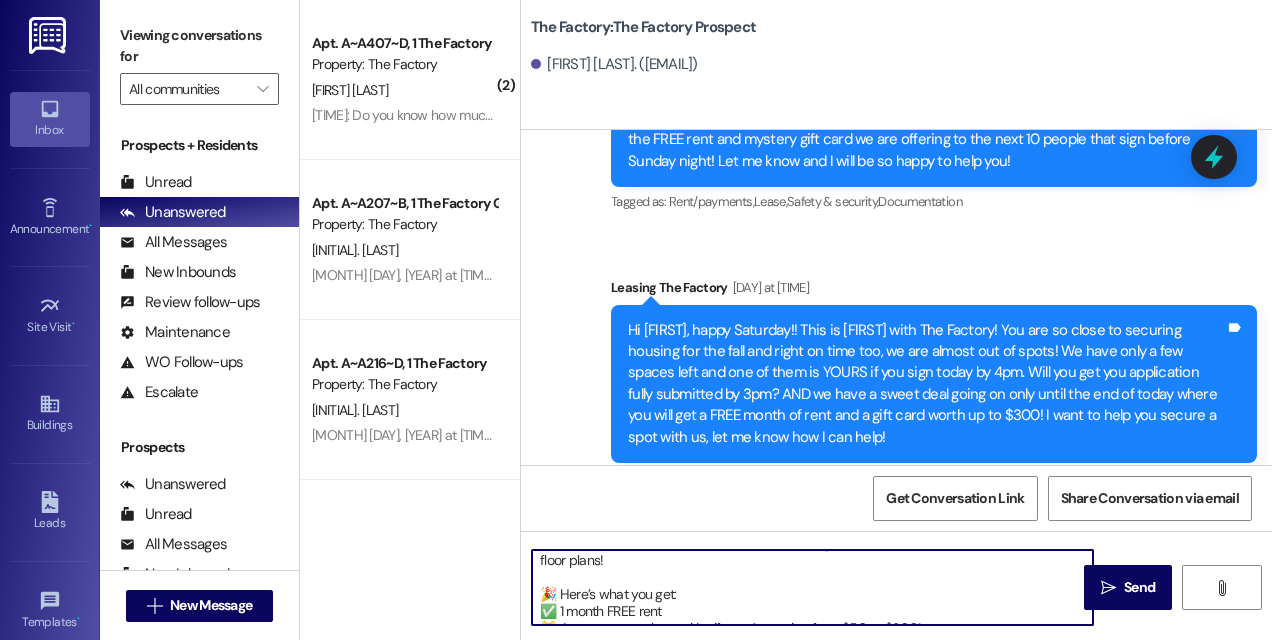 click on "Hi! This is [FIRST] from The Factory!
🚨 Today is the LAST day to lock in these amazing specials—only a few spots left on select floor plans!
🎉 Here’s what you get:
✅ 1 month FREE rent
🎁 A mystery envelope with gift cards ranging from $50 to $300!
Can I count on you to finish your application within the next hour?
I’d love to hook you up with these deals before they’re gone for good!" at bounding box center [812, 587] 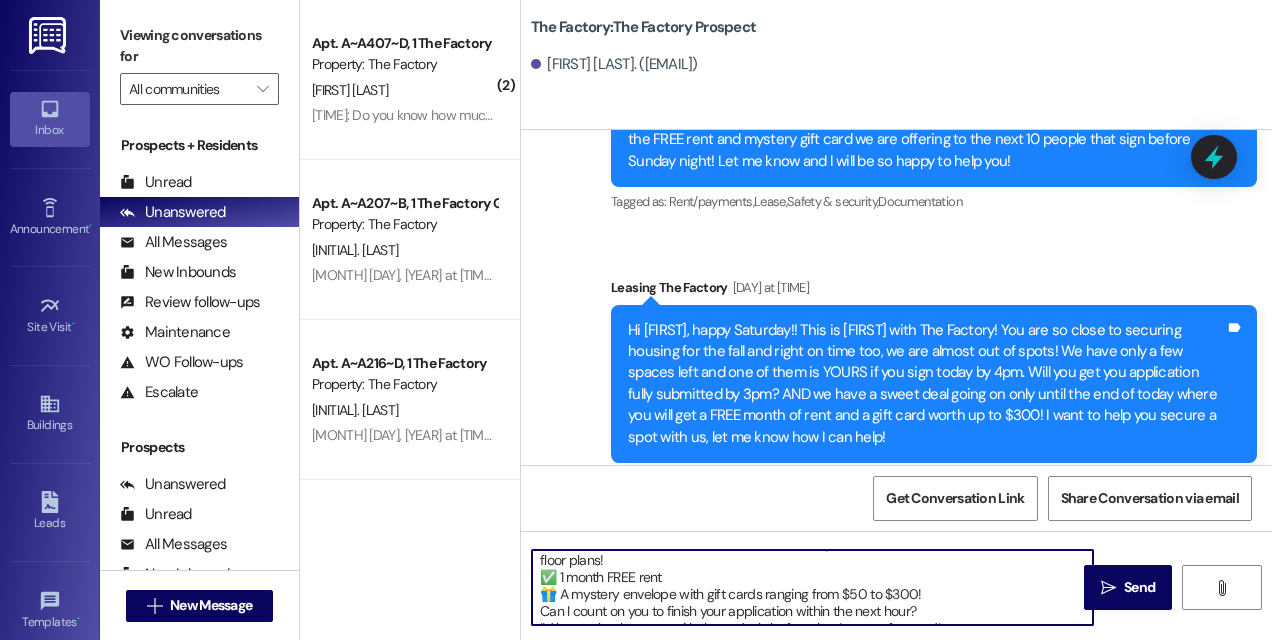 scroll, scrollTop: 21, scrollLeft: 0, axis: vertical 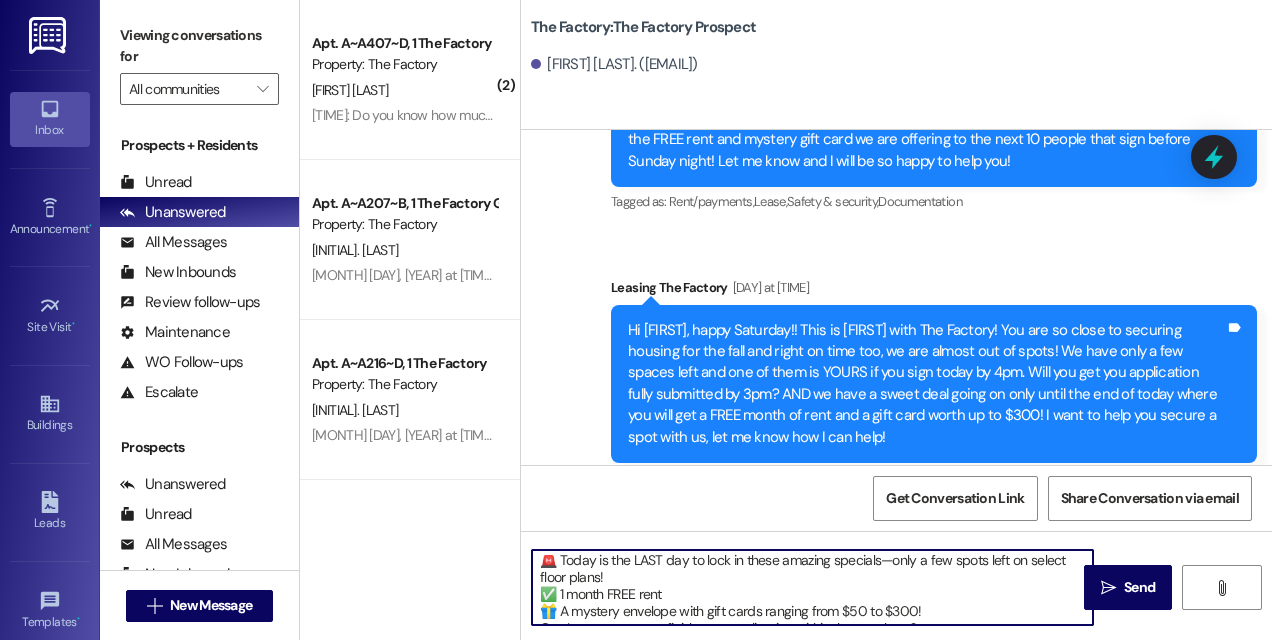 click on "Hi! This is Mindy from The Factory!
🚨 Today is the LAST day to lock in these amazing specials—only a few spots left on select floor plans!
✅ 1 month FREE rent
🎁 A mystery envelope with gift cards ranging from $50 to $300!
Can I count on you to finish your application within the next hour?
I’d love to hook you up with these deals before they’re gone for good!" at bounding box center (812, 587) 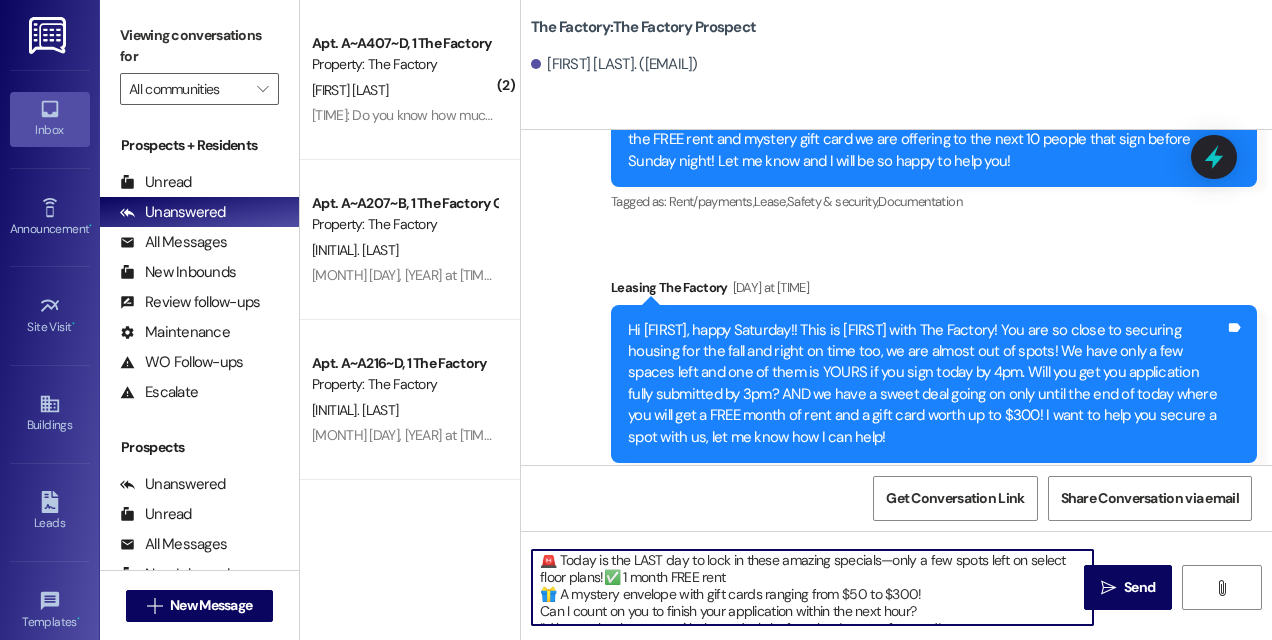 scroll, scrollTop: 4, scrollLeft: 0, axis: vertical 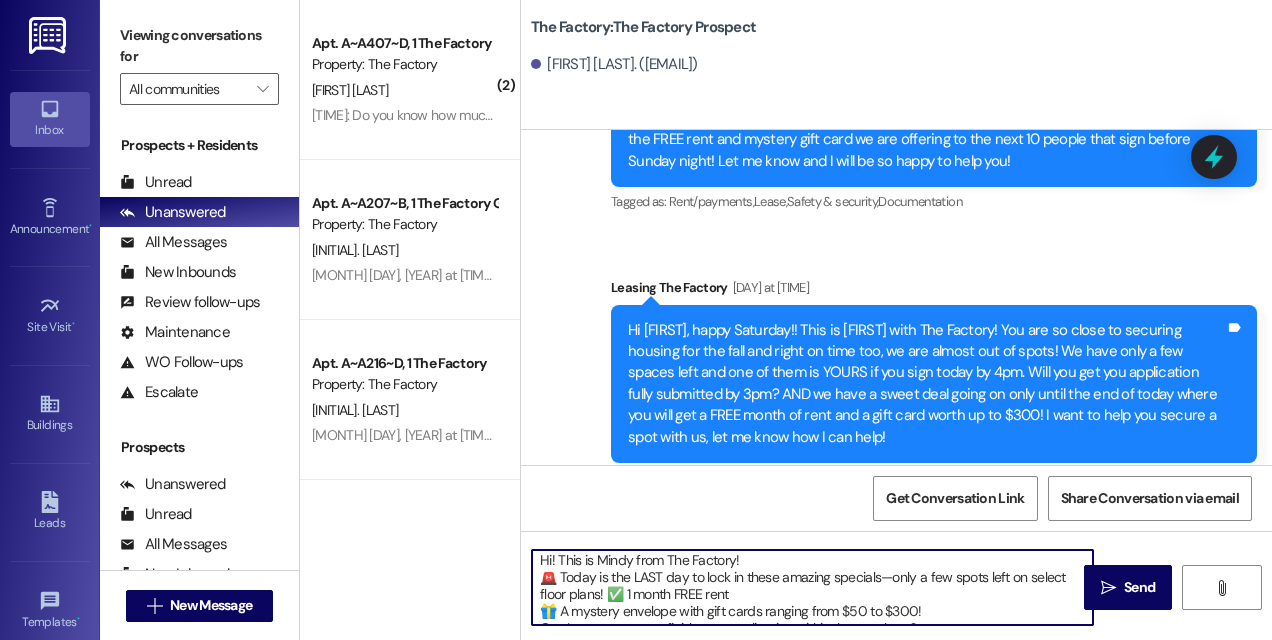 click on "Hi! This is Mindy from The Factory!
🚨 Today is the LAST day to lock in these amazing specials—only a few spots left on select floor plans! ✅ 1 month FREE rent
🎁 A mystery envelope with gift cards ranging from $50 to $300!
Can I count on you to finish your application within the next hour?
I’d love to hook you up with these deals before they’re gone for good!" at bounding box center [812, 587] 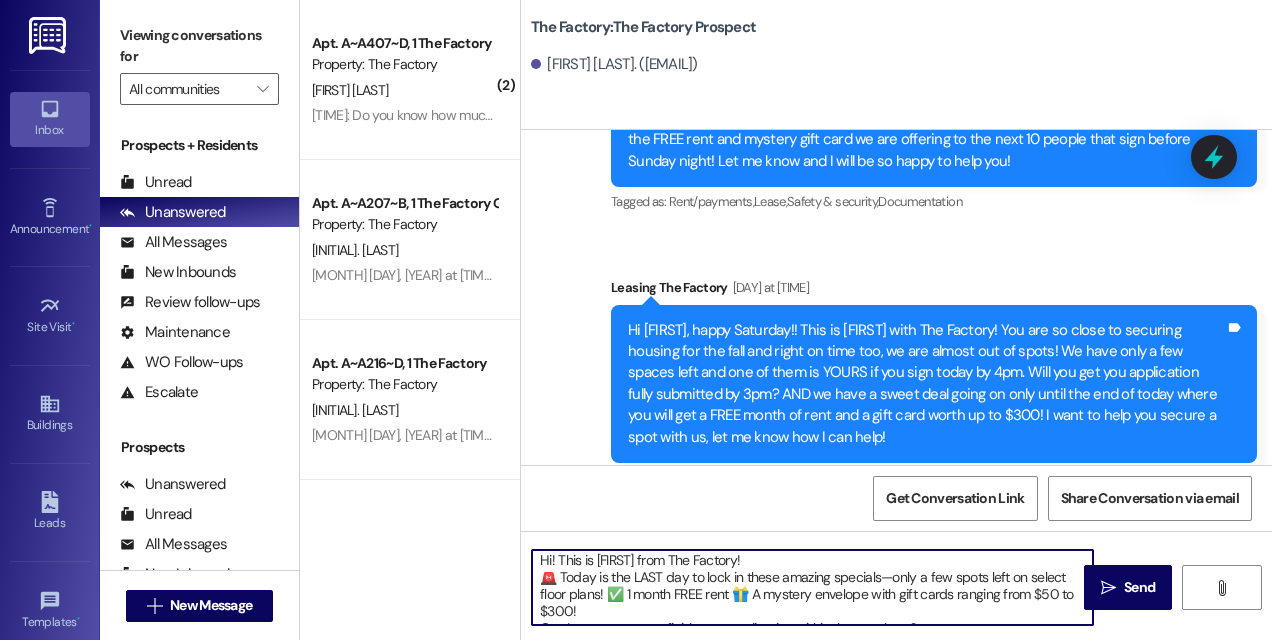 scroll, scrollTop: 16, scrollLeft: 0, axis: vertical 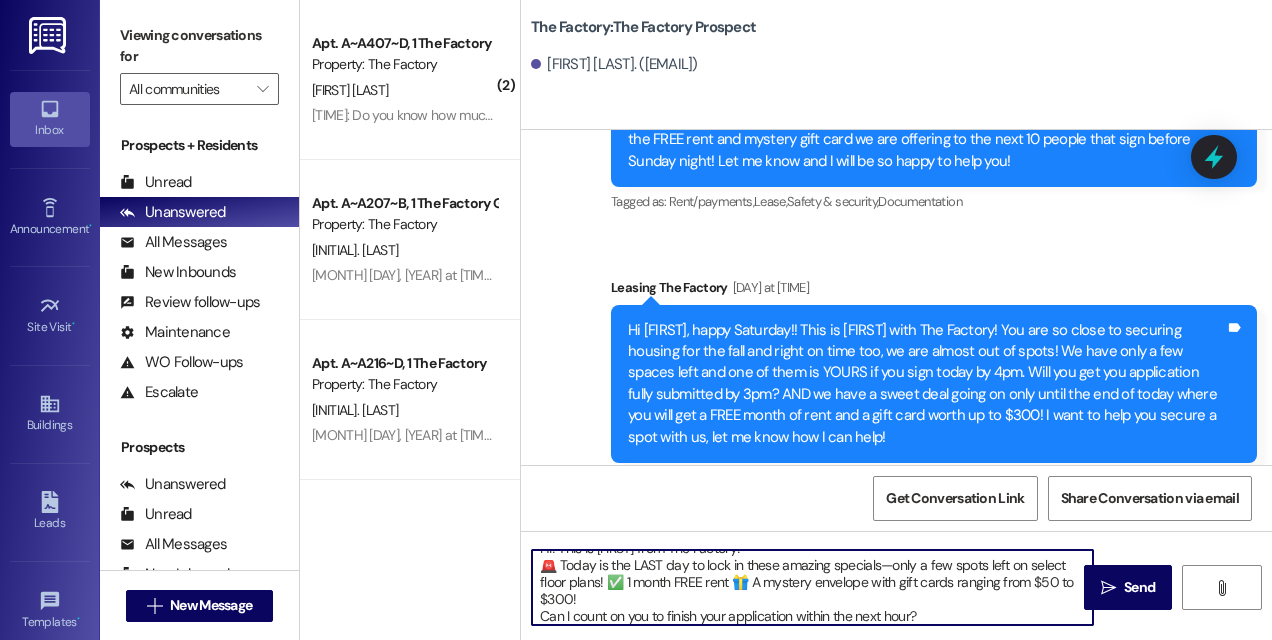 click on "Hi! This is [FIRST] from The Factory!
🚨 Today is the LAST day to lock in these amazing specials—only a few spots left on select floor plans! ✅ 1 month FREE rent 🎁 A mystery envelope with gift cards ranging from $50 to $300!
Can I count on you to finish your application within the next hour?
I’d love to hook you up with these deals before they’re gone for good!" at bounding box center [812, 587] 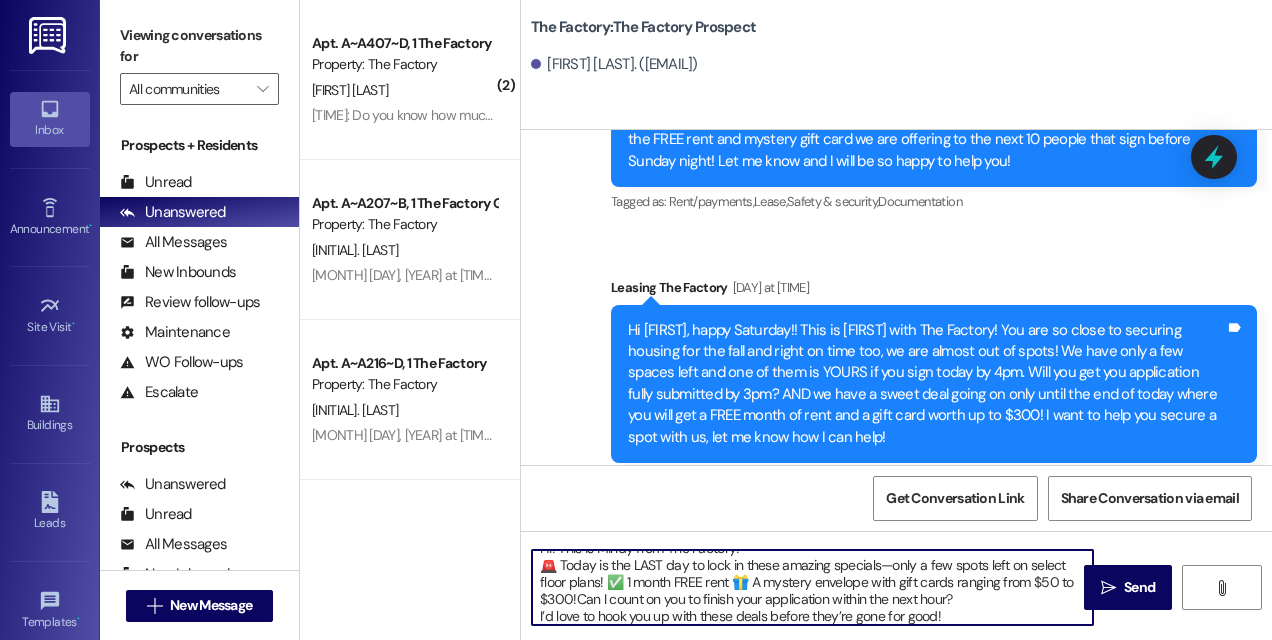 click on "Hi! This is Mindy from The Factory!
🚨 Today is the LAST day to lock in these amazing specials—only a few spots left on select floor plans! ✅ 1 month FREE rent 🎁 A mystery envelope with gift cards ranging from $50 to $300!Can I count on you to finish your application within the next hour?
I’d love to hook you up with these deals before they’re gone for good!" at bounding box center (812, 587) 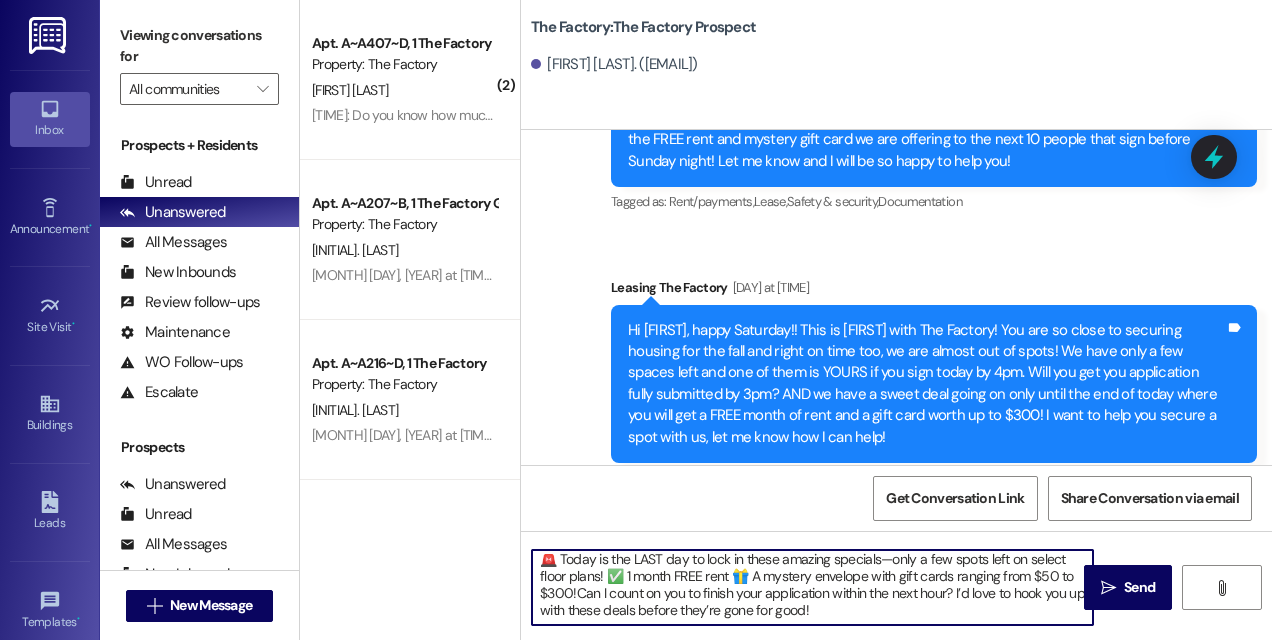 scroll, scrollTop: 0, scrollLeft: 0, axis: both 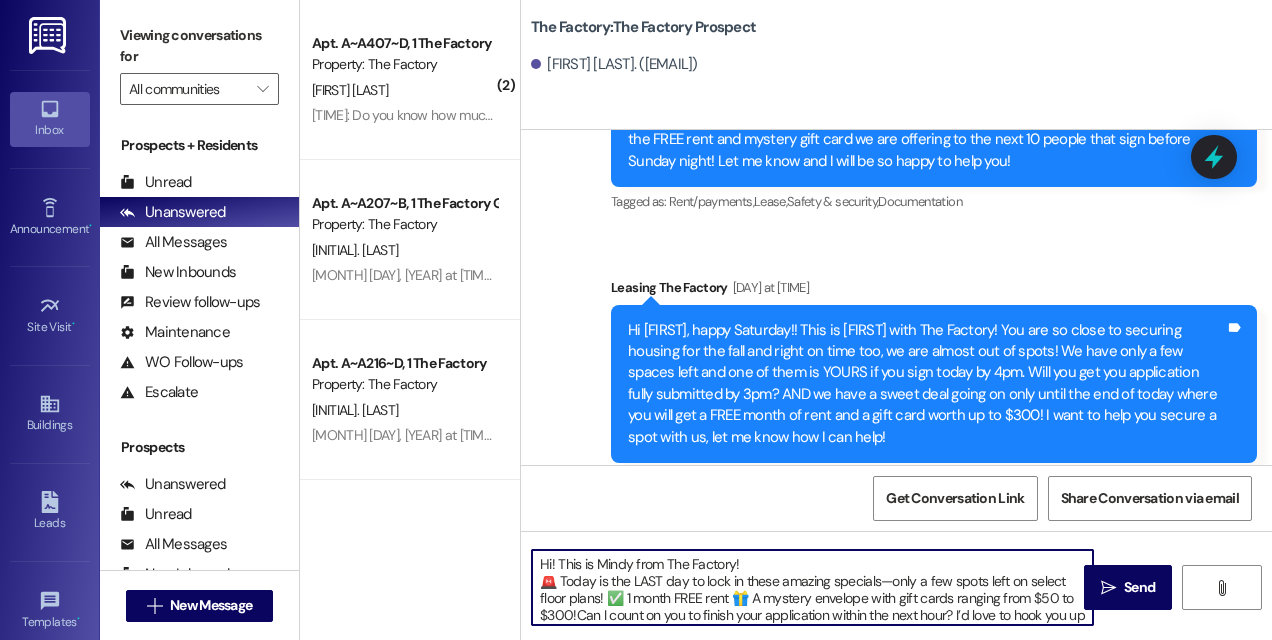 drag, startPoint x: 835, startPoint y: 614, endPoint x: 502, endPoint y: 528, distance: 343.92587 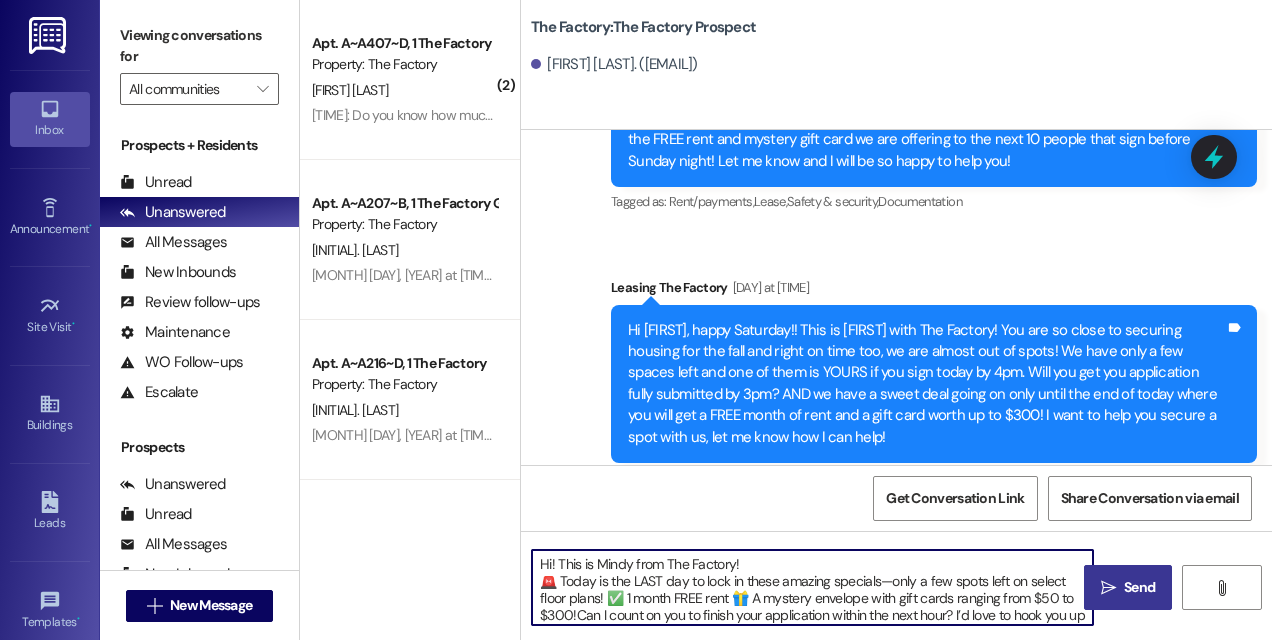 type on "Hi! This is Mindy from The Factory!
🚨 Today is the LAST day to lock in these amazing specials—only a few spots left on select floor plans! ✅ 1 month FREE rent 🎁 A mystery envelope with gift cards ranging from $50 to $300!Can I count on you to finish your application within the next hour? I’d love to hook you up with these deals before they’re gone for good!" 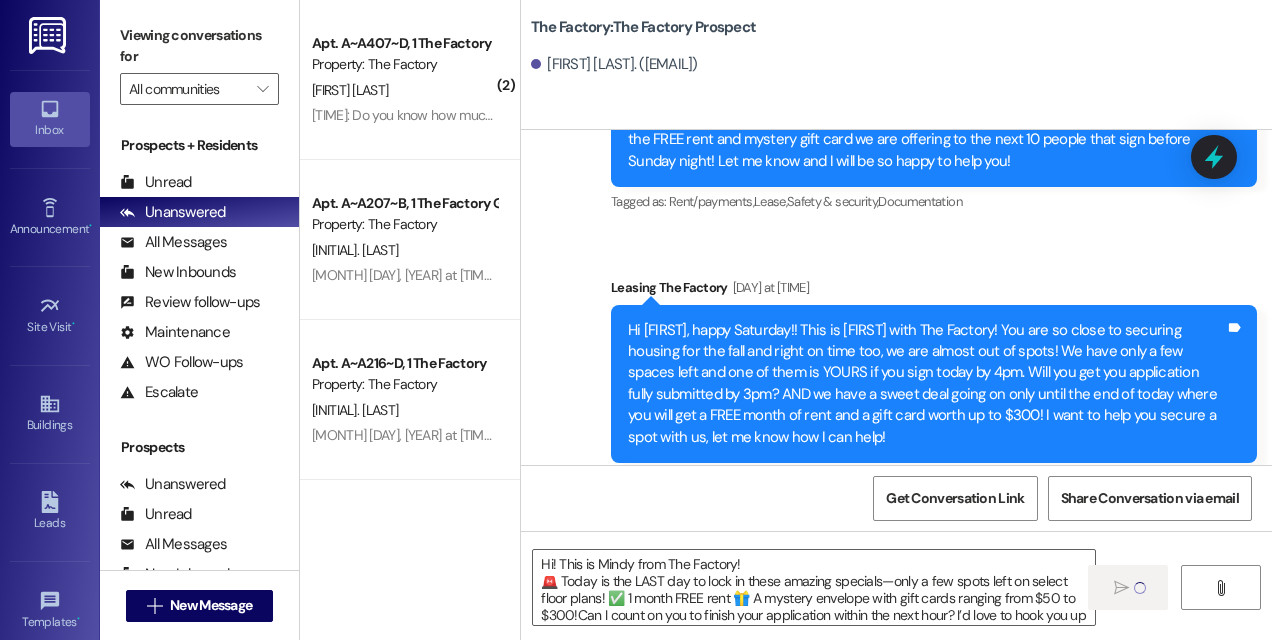 type 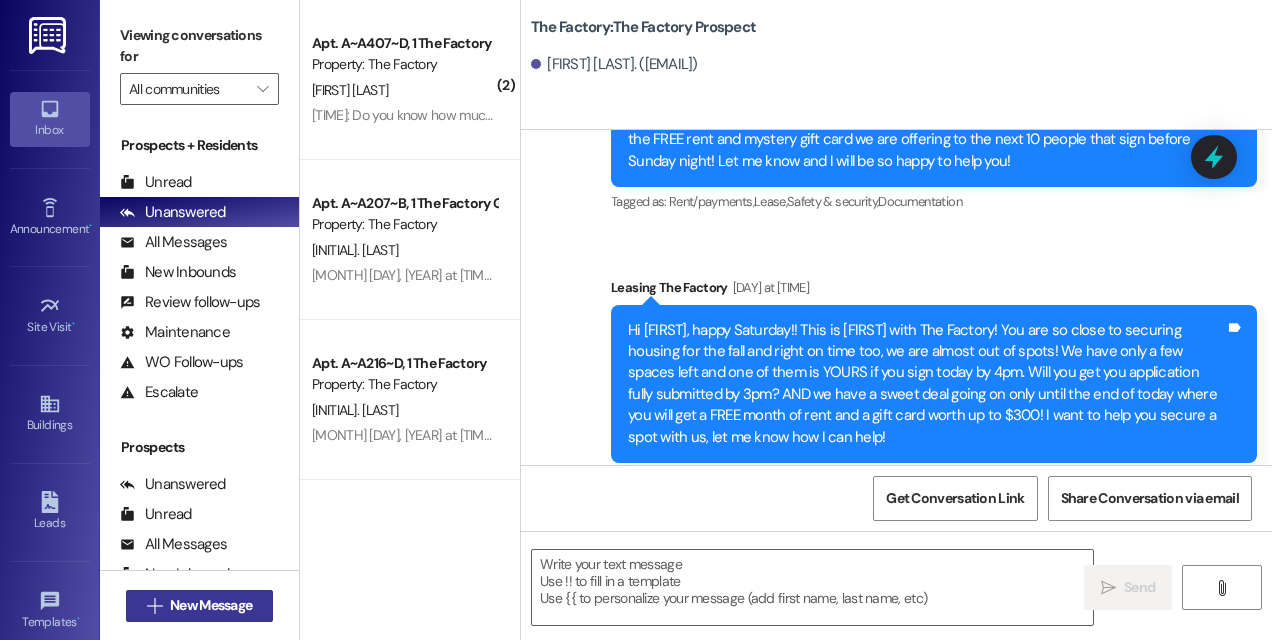 click on "New Message" at bounding box center [211, 605] 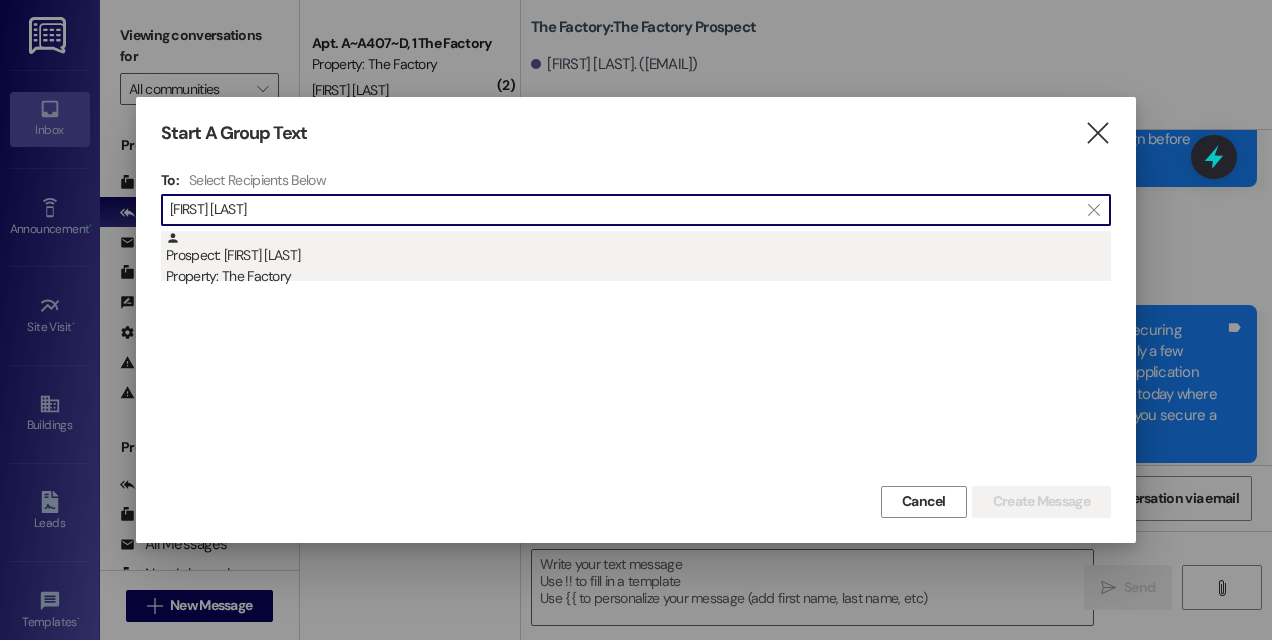 type on "miles turner" 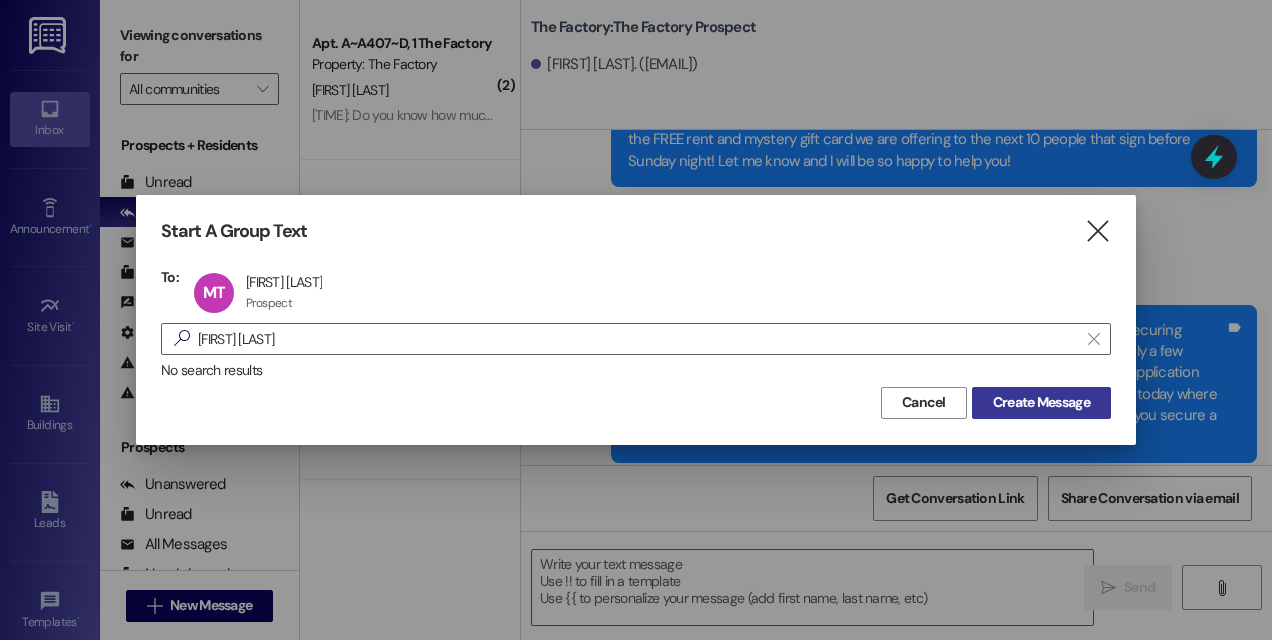 click on "Create Message" at bounding box center [1041, 402] 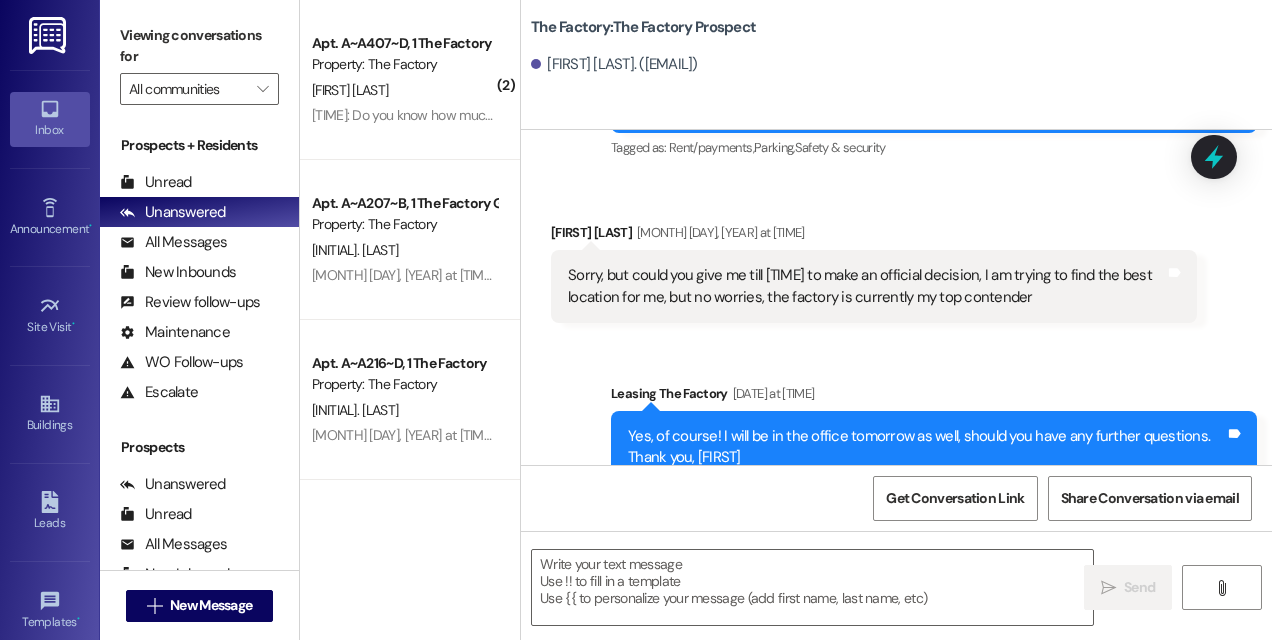 scroll, scrollTop: 1286, scrollLeft: 0, axis: vertical 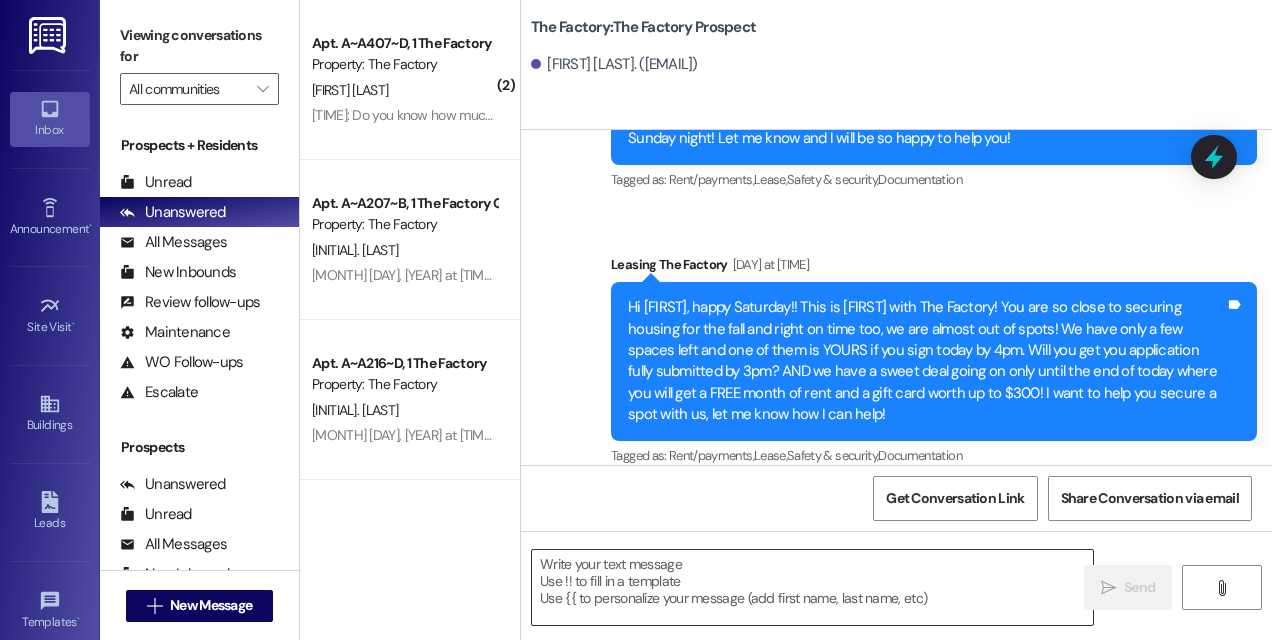 click at bounding box center (812, 587) 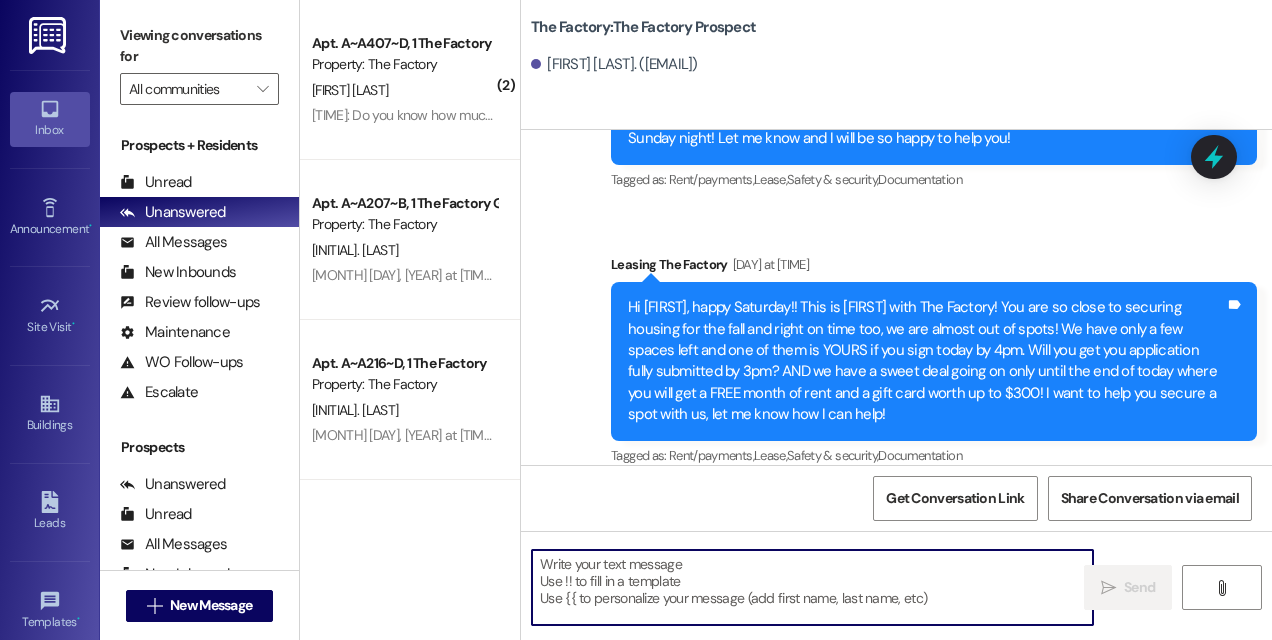 paste on "Hi! This is Mindy from The Factory!
🚨 Today is the LAST day to lock in these amazing specials—only a few spots left on select floor plans! ✅ 1 month FREE rent 🎁 A mystery envelope with gift cards ranging from $50 to $300!Can I count on you to finish your application within the next hour? I’d love to hook you up with these deals before they’re gone for good!" 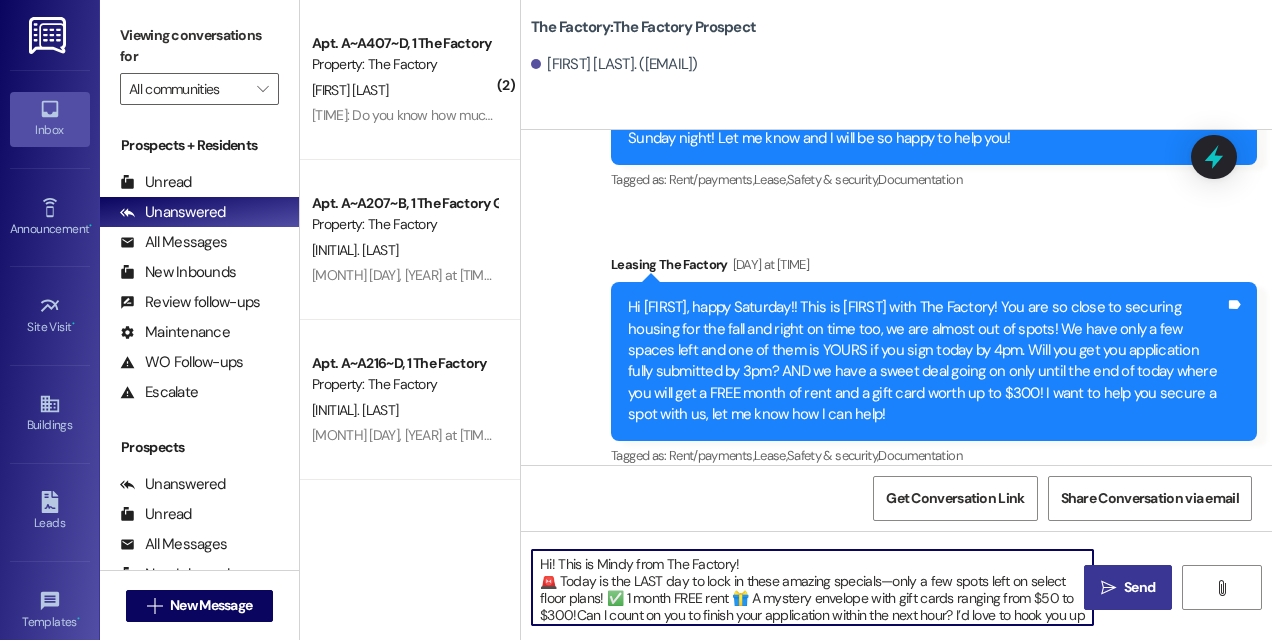scroll, scrollTop: 16, scrollLeft: 0, axis: vertical 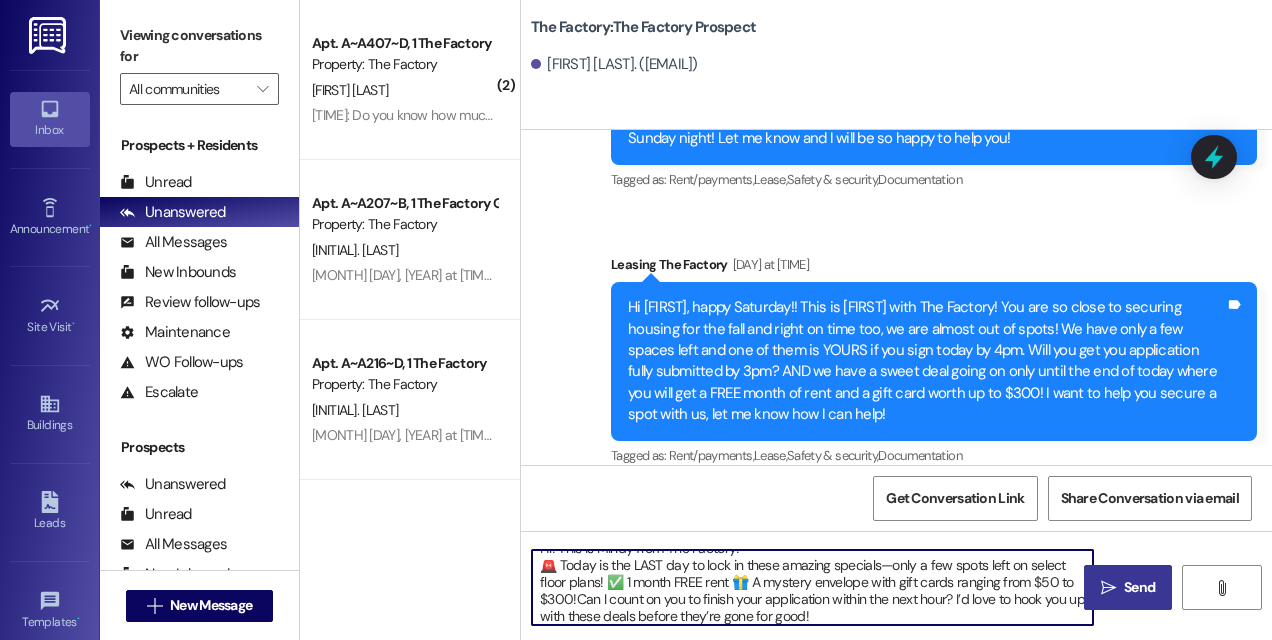 type on "Hi! This is Mindy from The Factory!
🚨 Today is the LAST day to lock in these amazing specials—only a few spots left on select floor plans! ✅ 1 month FREE rent 🎁 A mystery envelope with gift cards ranging from $50 to $300!Can I count on you to finish your application within the next hour? I’d love to hook you up with these deals before they’re gone for good!" 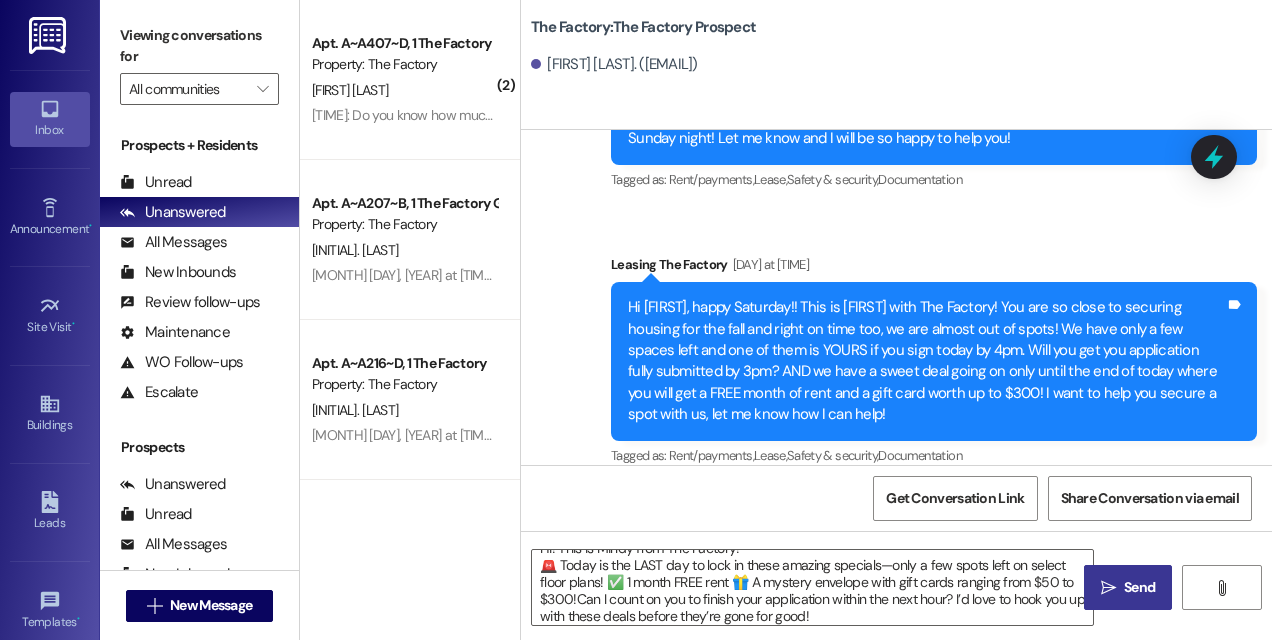 click on "Send" at bounding box center (1139, 587) 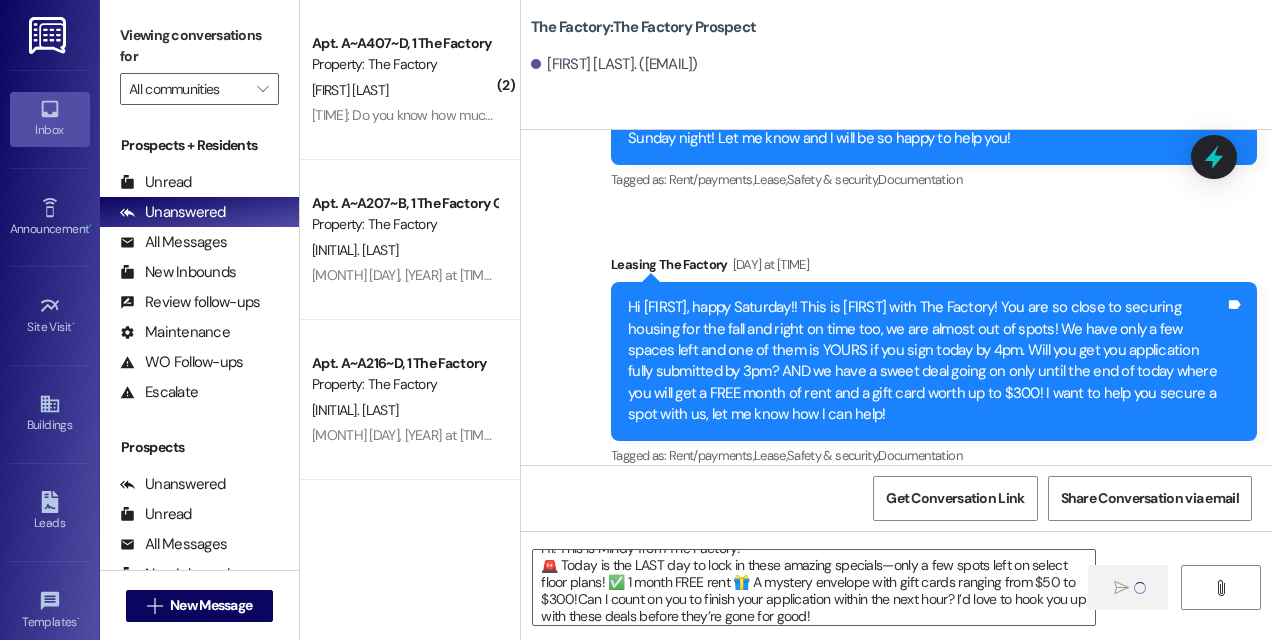 type 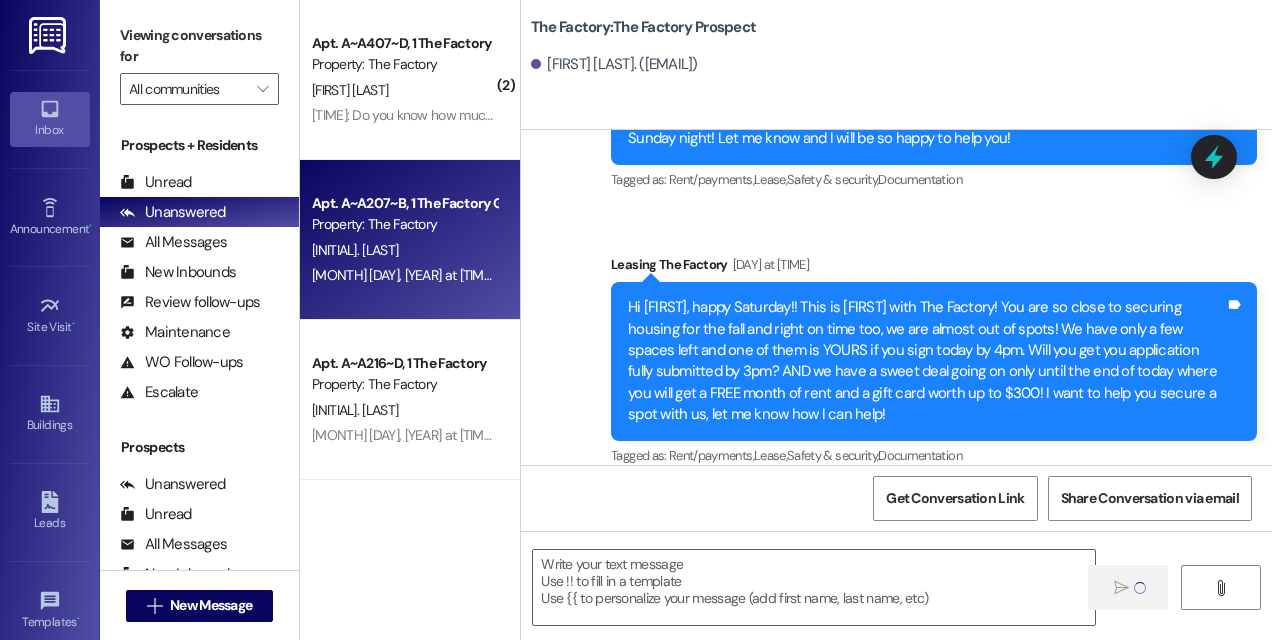 scroll, scrollTop: 0, scrollLeft: 0, axis: both 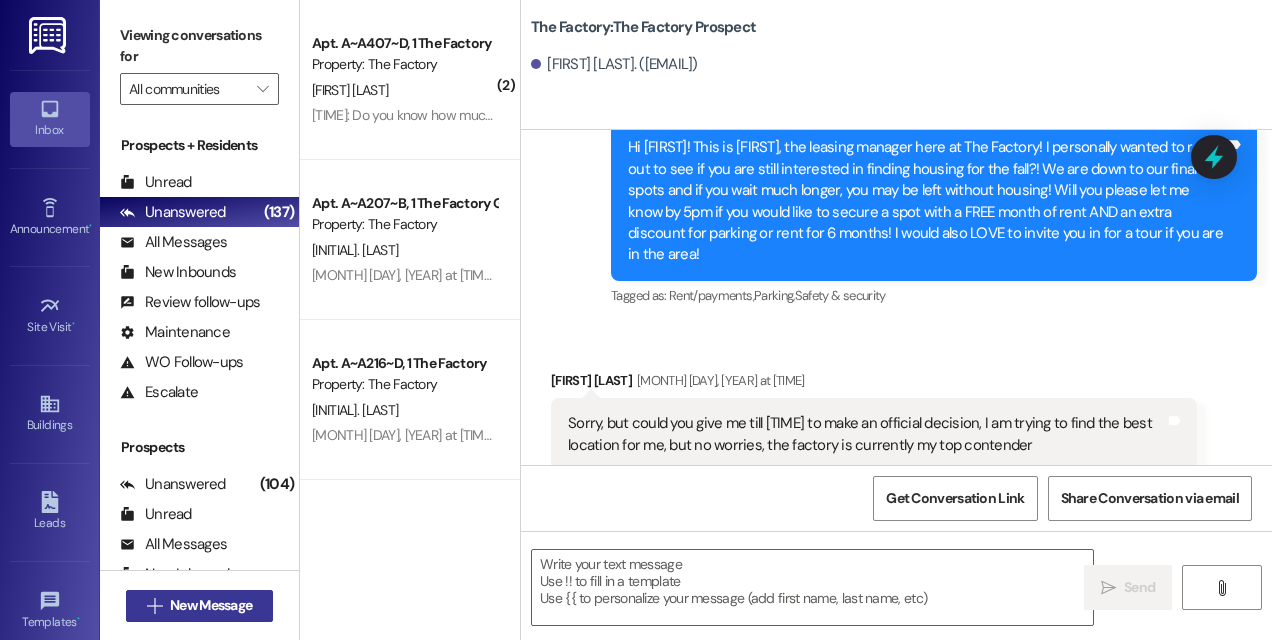 click on "New Message" at bounding box center [211, 605] 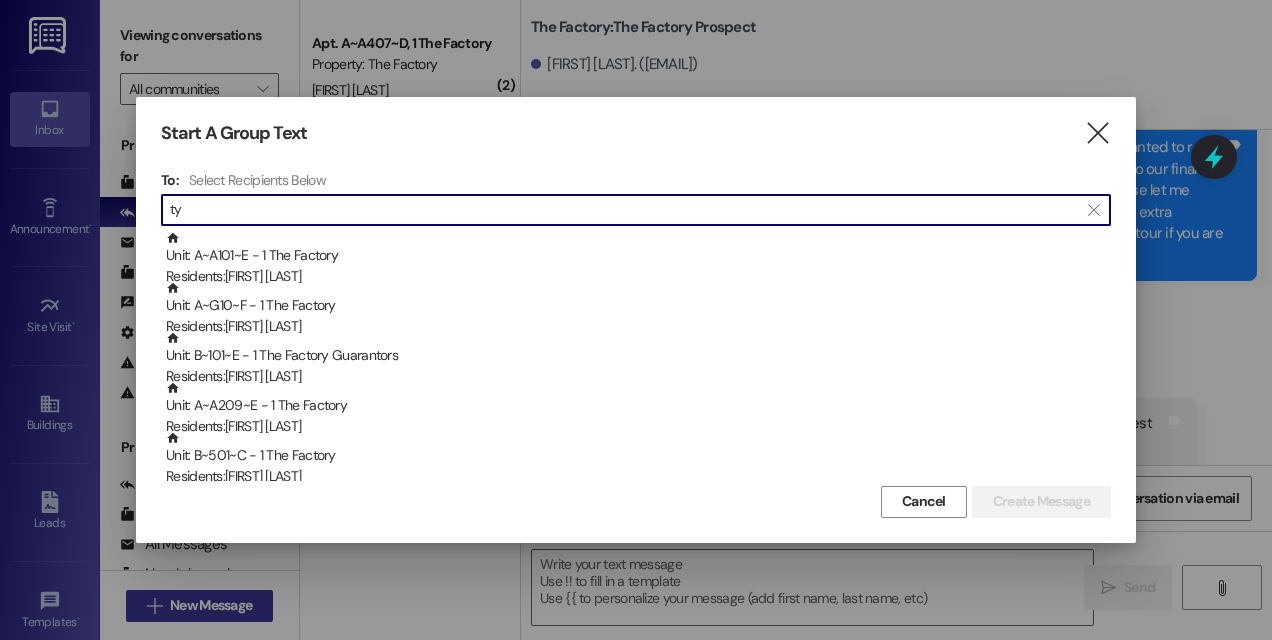 type on "t" 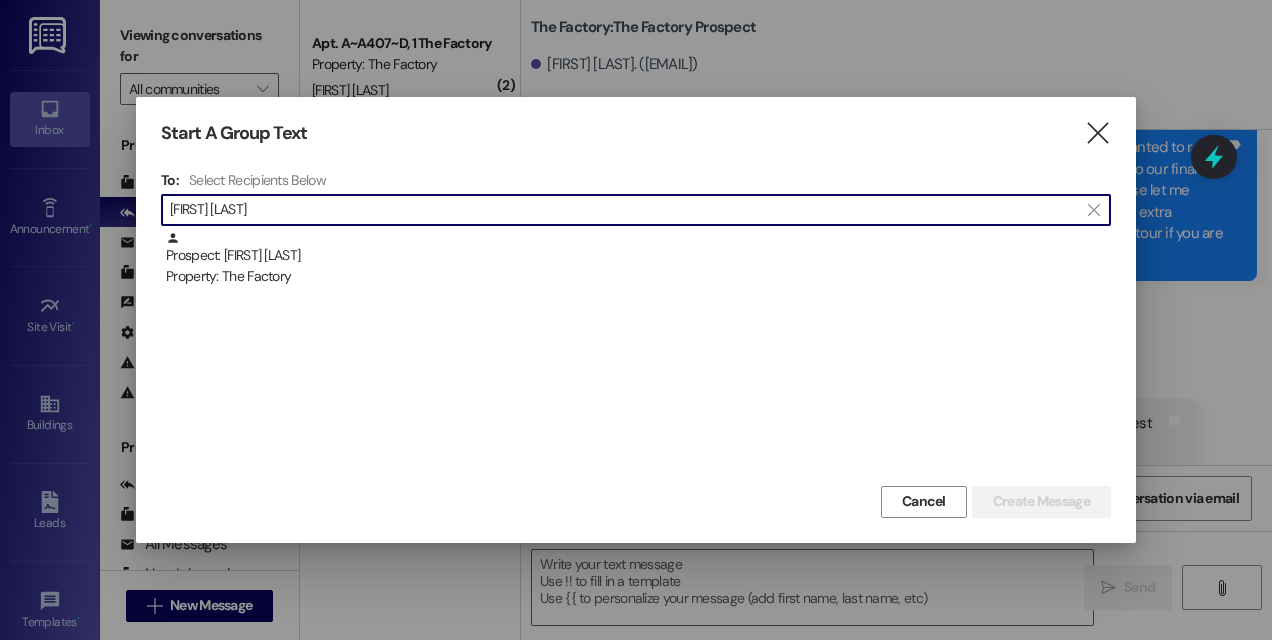 type on "hudson wil" 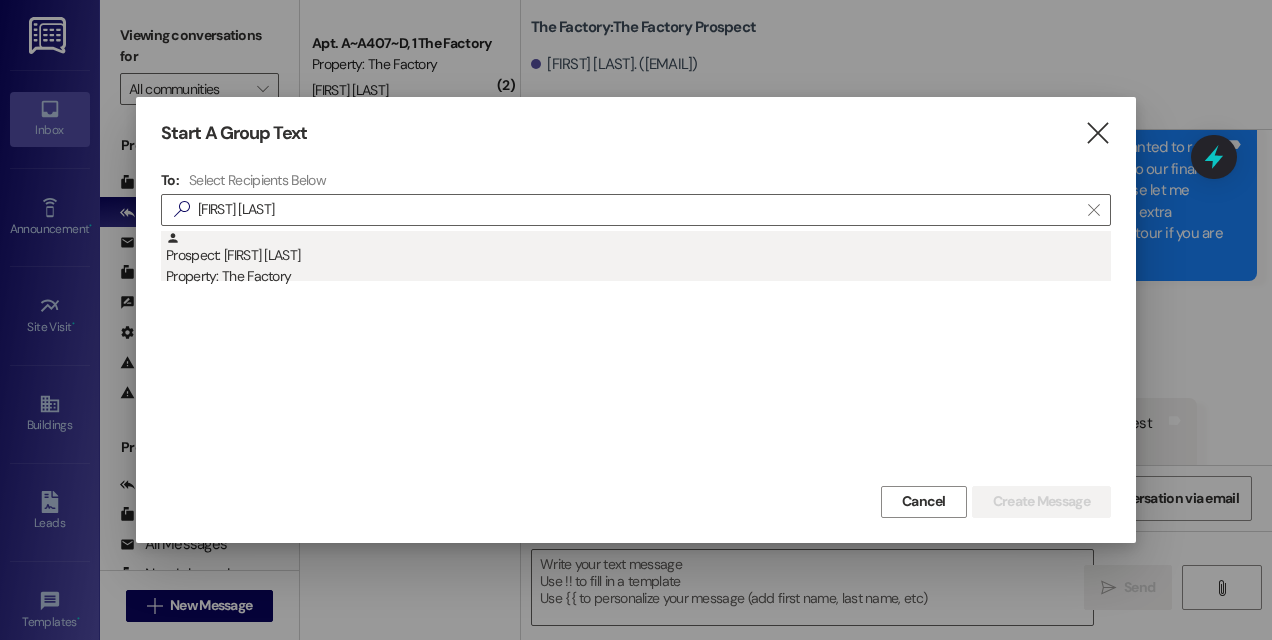 click on "Property: The Factory" at bounding box center (638, 276) 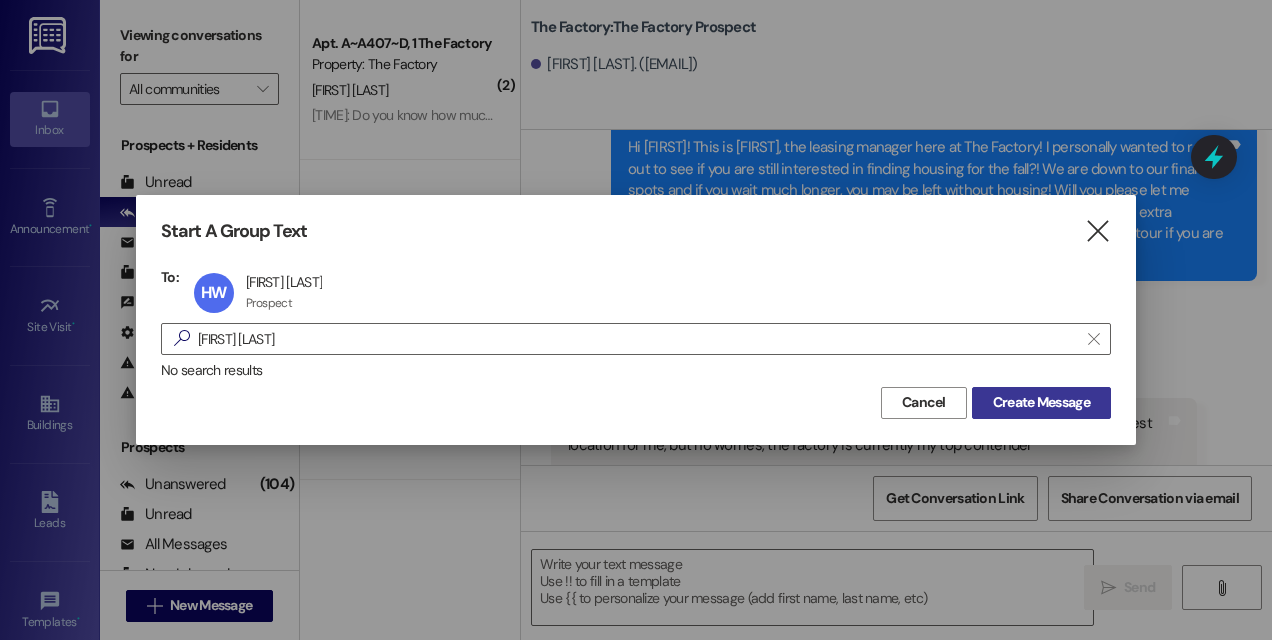 click on "Create Message" at bounding box center (1041, 402) 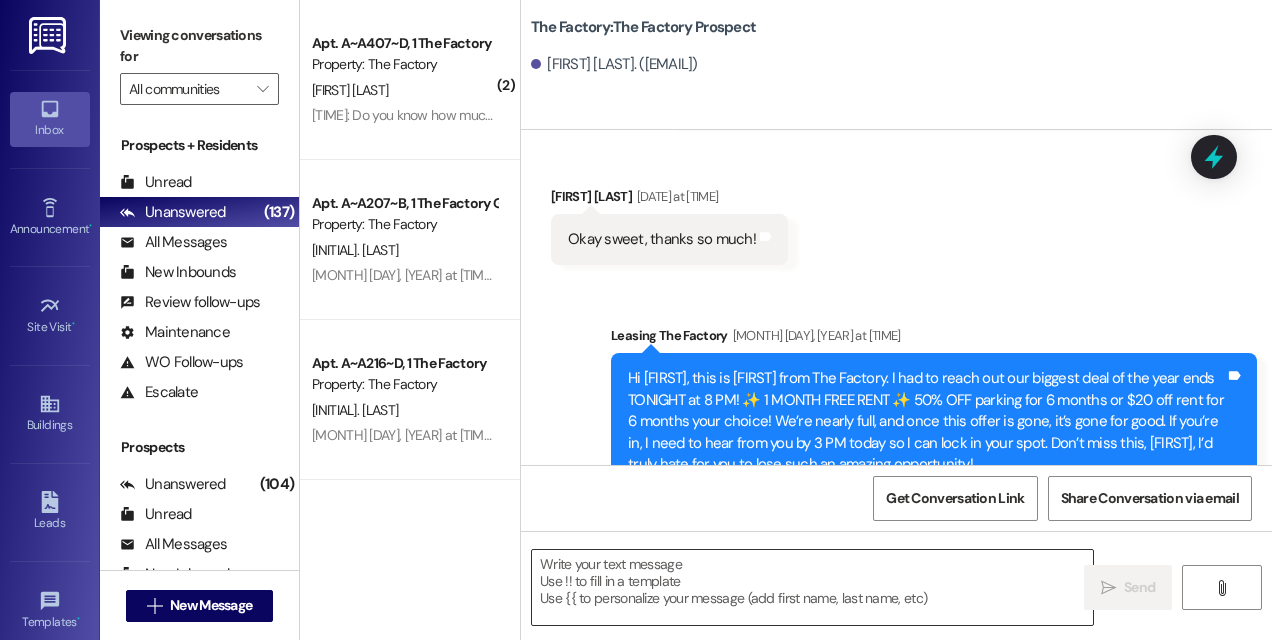 scroll, scrollTop: 1428, scrollLeft: 0, axis: vertical 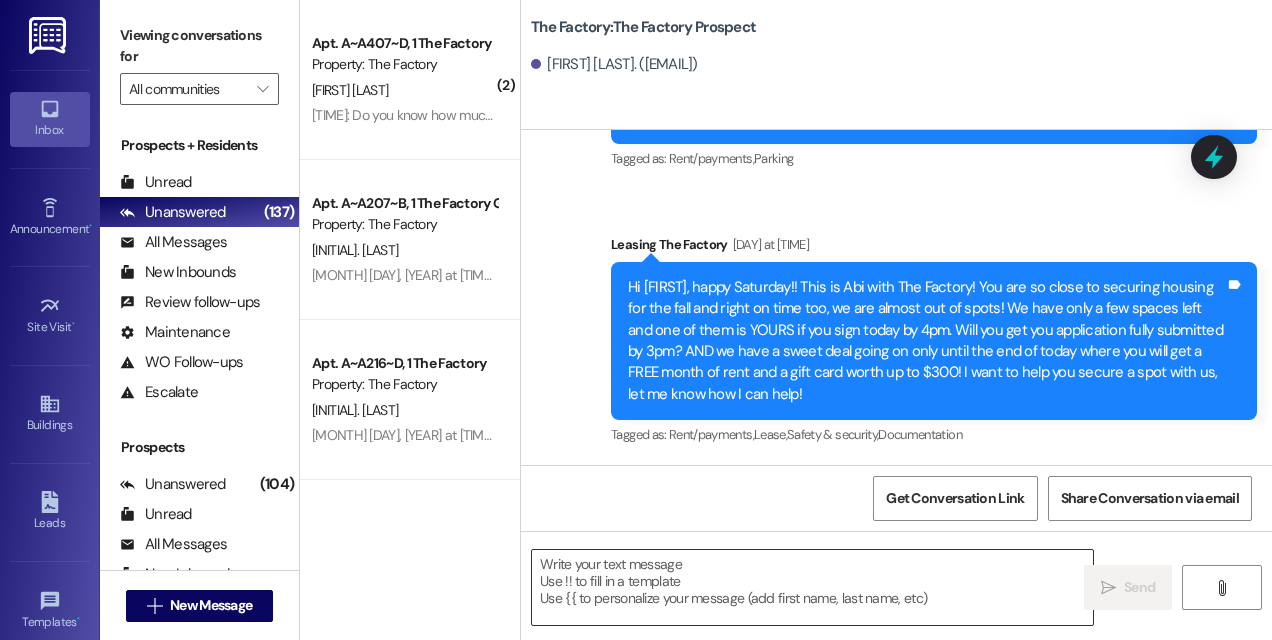click at bounding box center (812, 587) 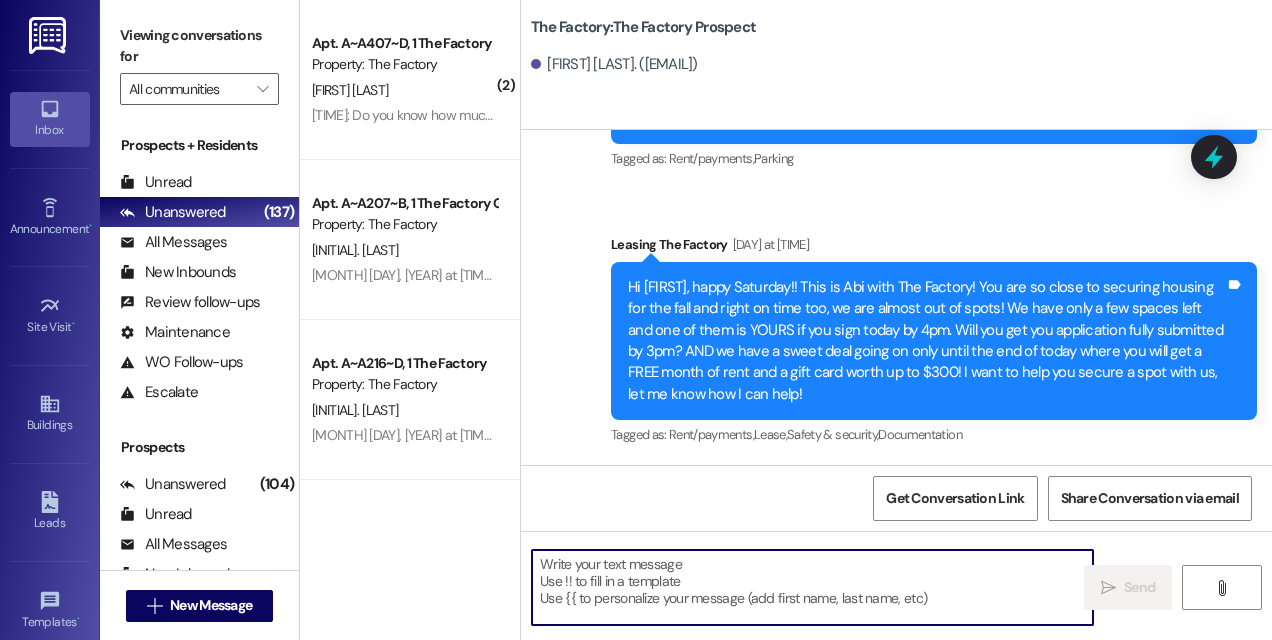 paste on "Hi! This is Mindy from The Factory!
🚨 Today is the LAST day to lock in these amazing specials—only a few spots left on select floor plans! ✅ 1 month FREE rent 🎁 A mystery envelope with gift cards ranging from $50 to $300!Can I count on you to finish your application within the next hour? I’d love to hook you up with these deals before they’re gone for good!" 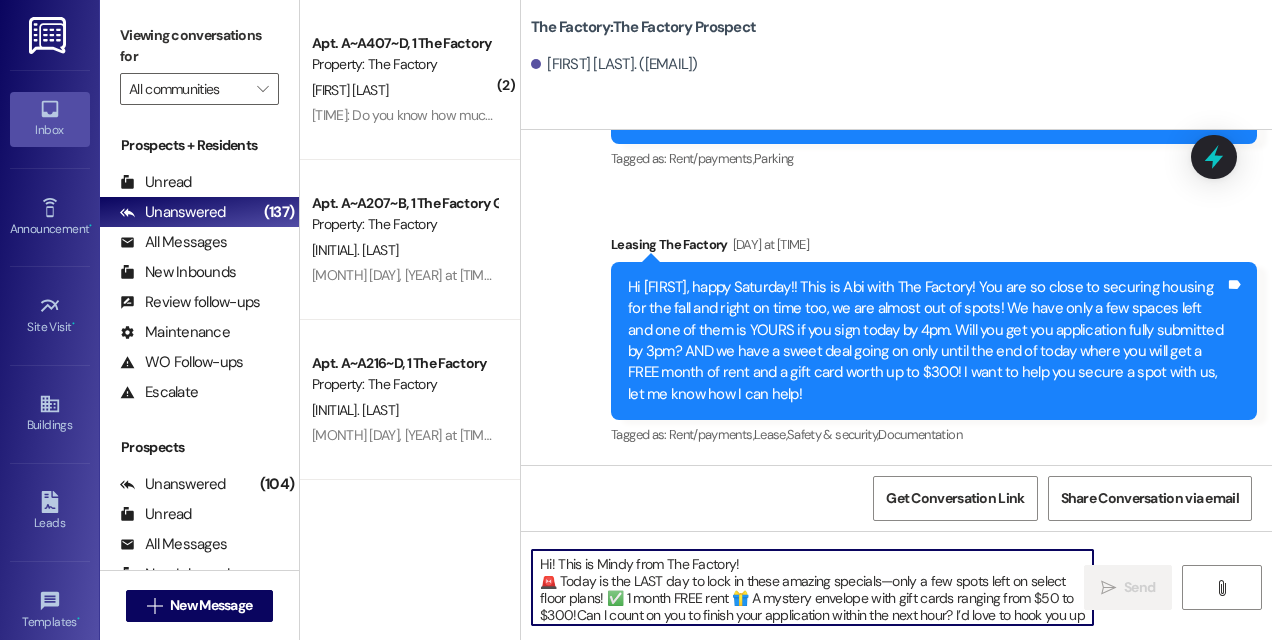 scroll, scrollTop: 16, scrollLeft: 0, axis: vertical 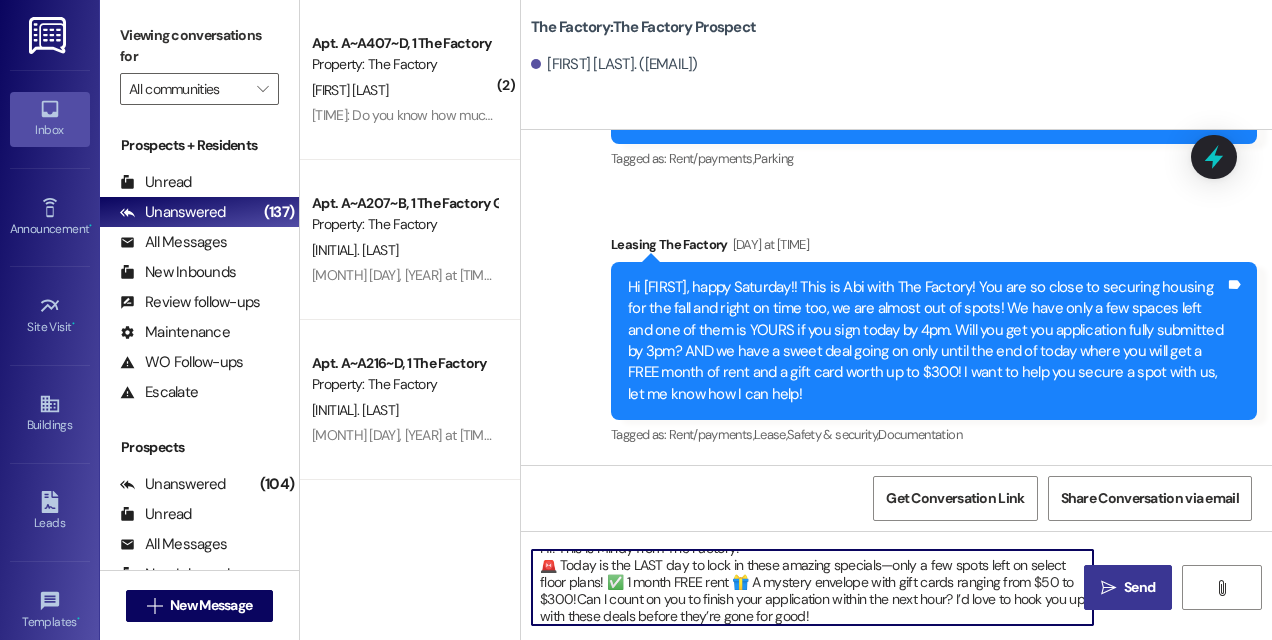 type on "Hi! This is Mindy from The Factory!
🚨 Today is the LAST day to lock in these amazing specials—only a few spots left on select floor plans! ✅ 1 month FREE rent 🎁 A mystery envelope with gift cards ranging from $50 to $300!Can I count on you to finish your application within the next hour? I’d love to hook you up with these deals before they’re gone for good!" 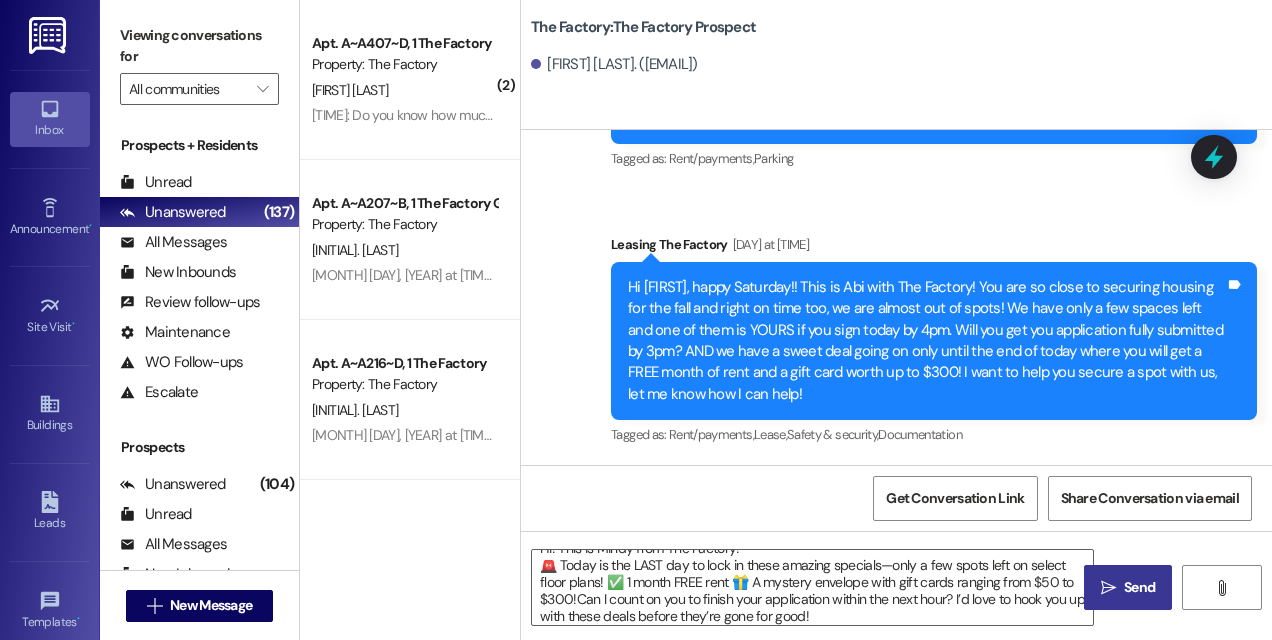 click on " Send" at bounding box center [1128, 587] 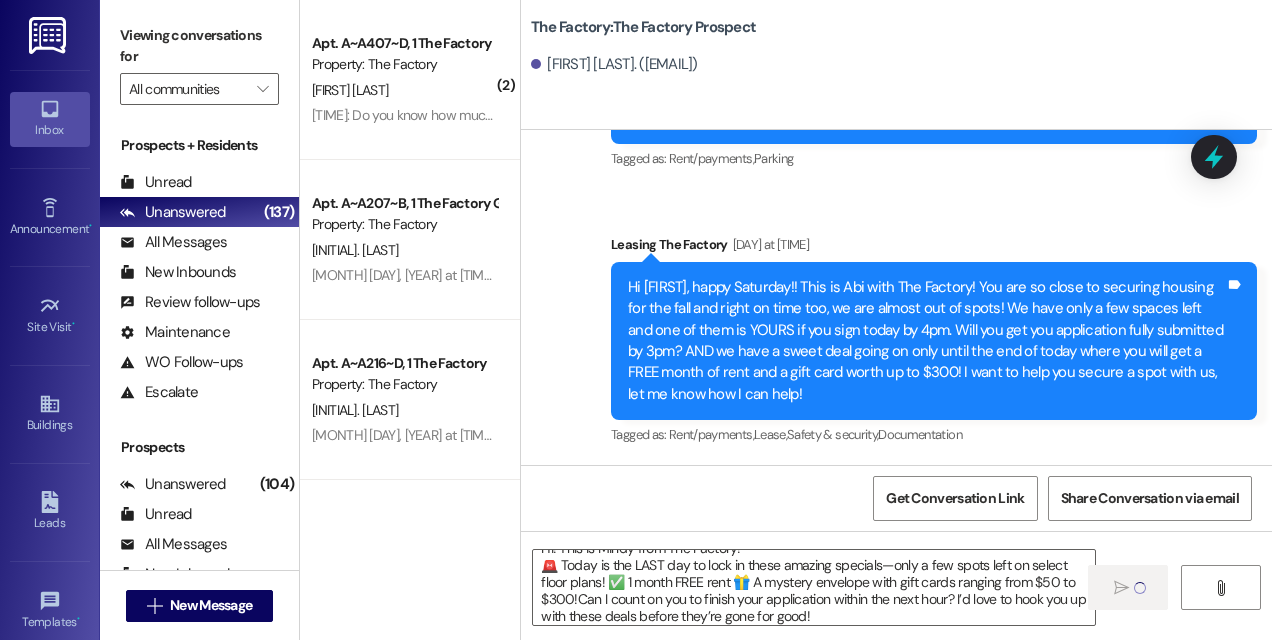 type 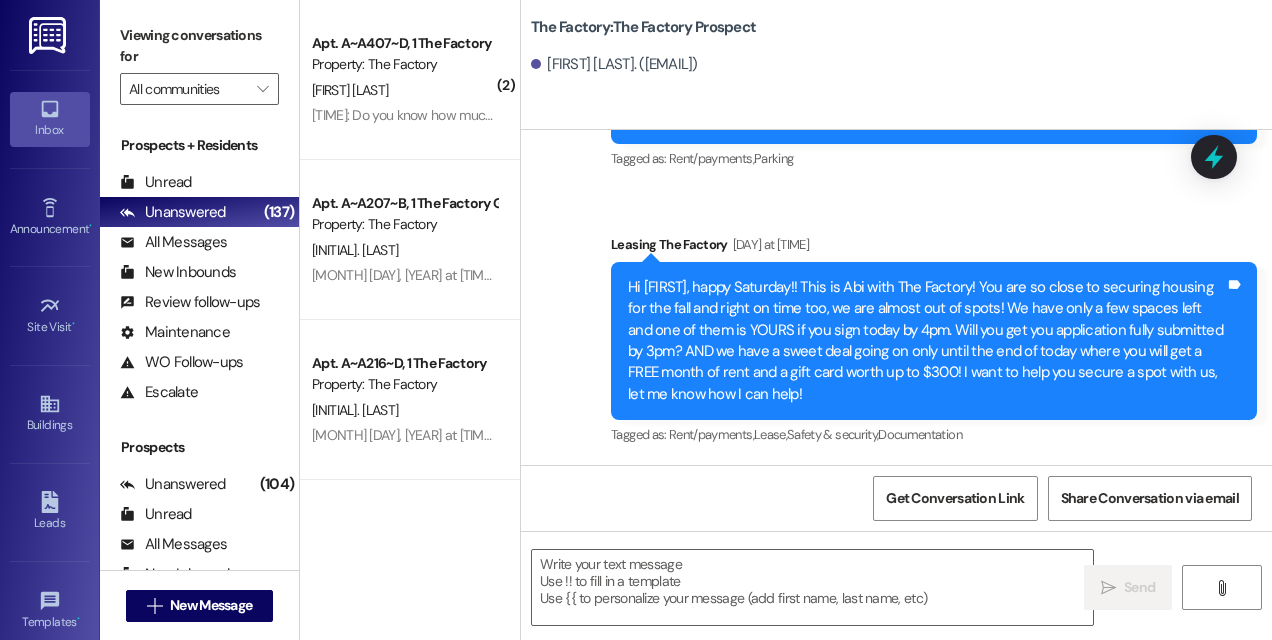 scroll, scrollTop: 0, scrollLeft: 0, axis: both 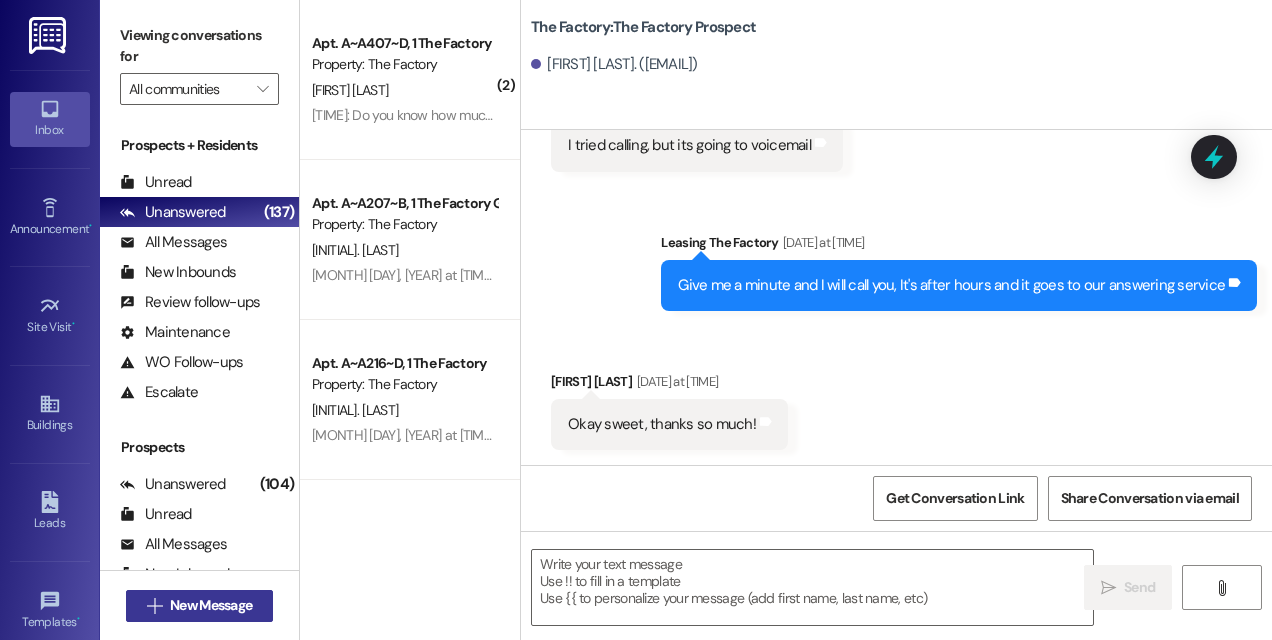 click on "New Message" at bounding box center (211, 605) 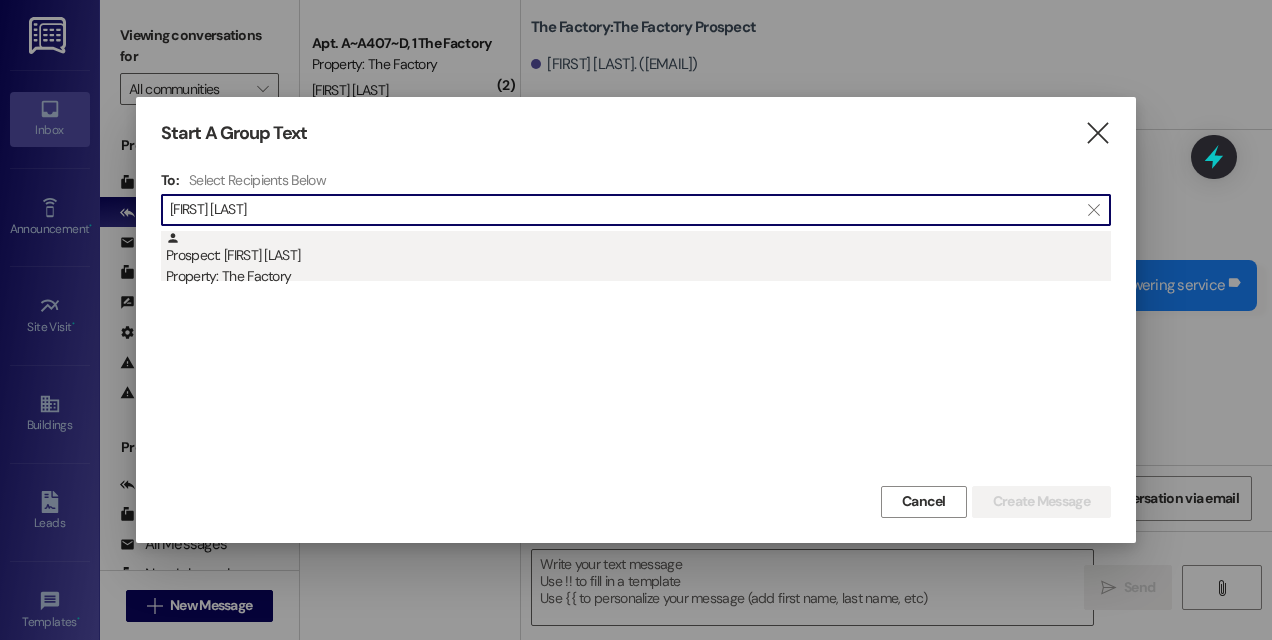 type on "brock bi" 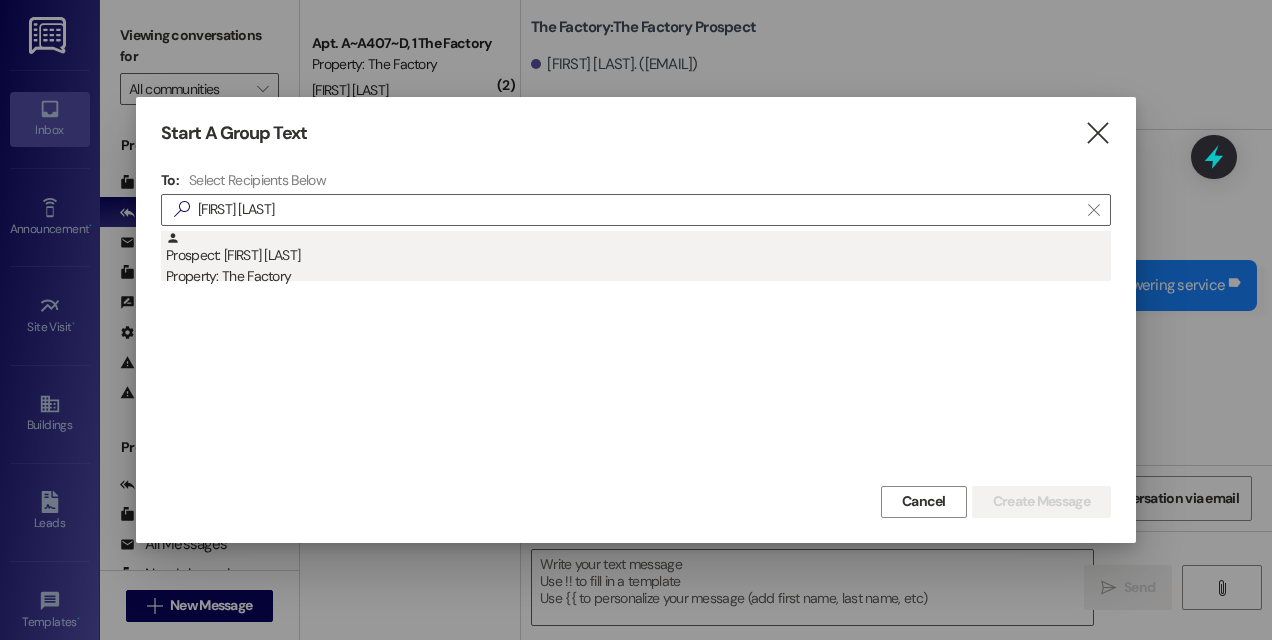 click on "Property: The Factory" at bounding box center (638, 276) 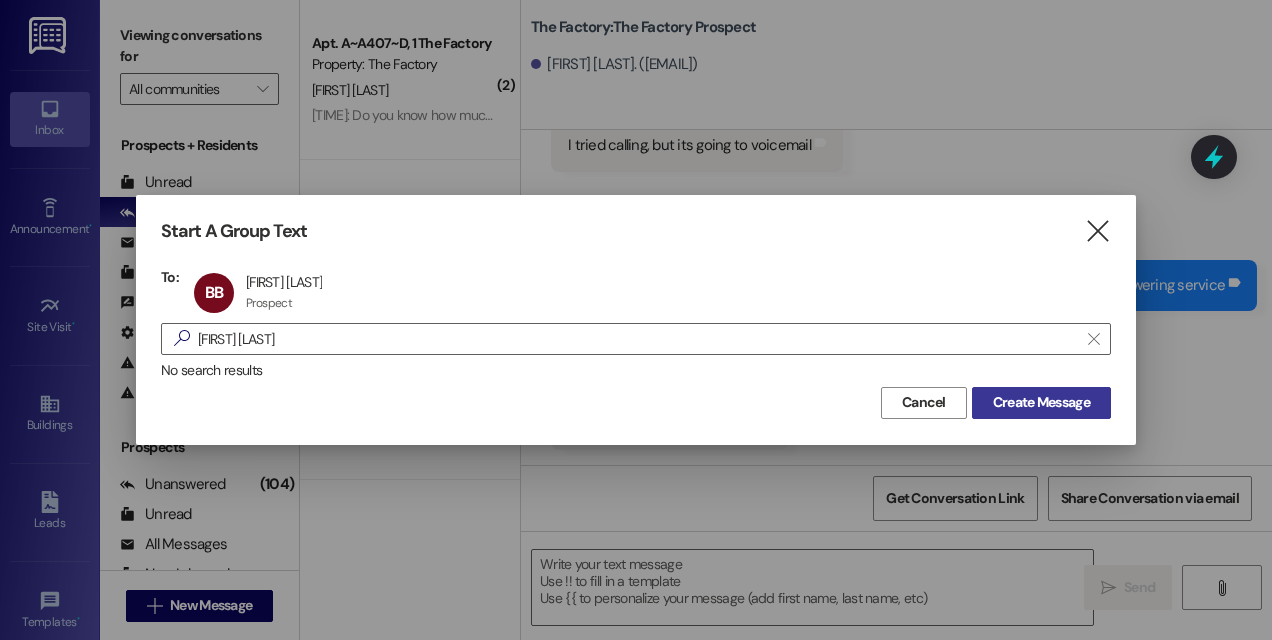 click on "Create Message" at bounding box center [1041, 402] 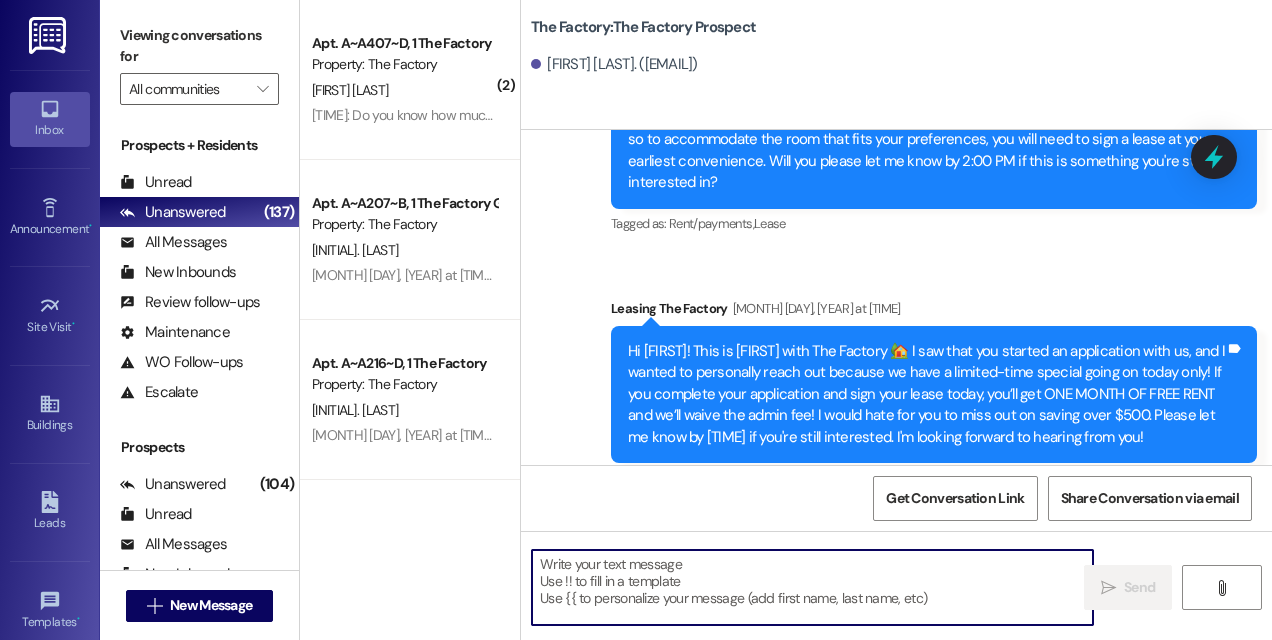 click at bounding box center [812, 587] 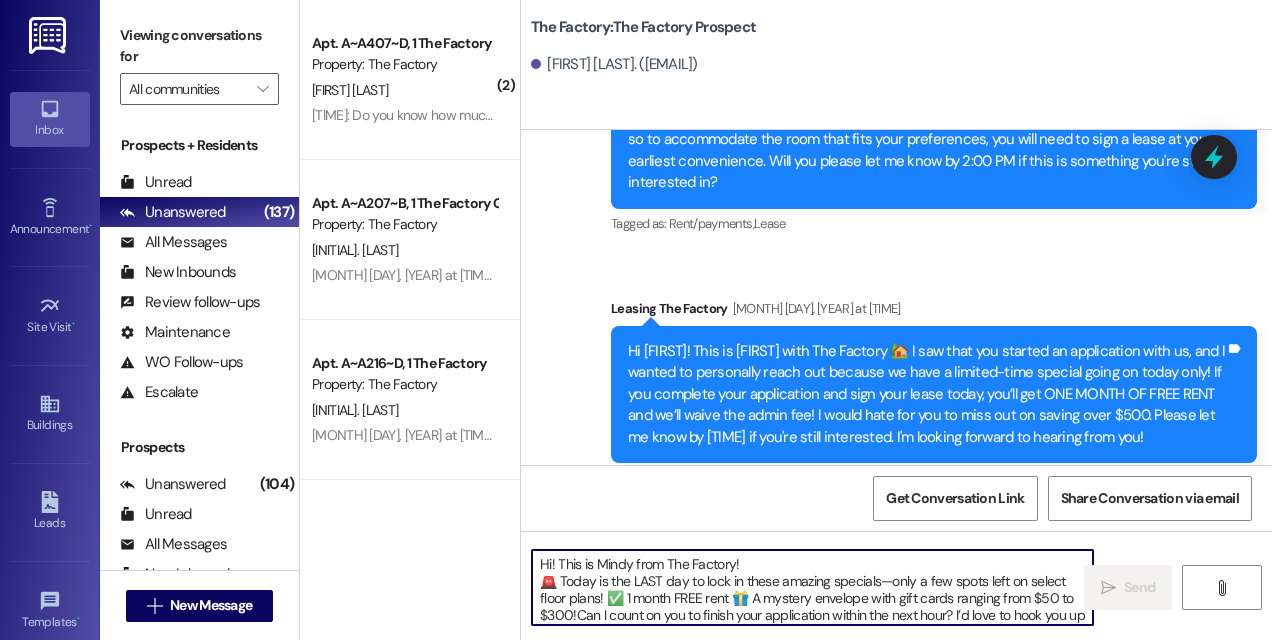 scroll, scrollTop: 16, scrollLeft: 0, axis: vertical 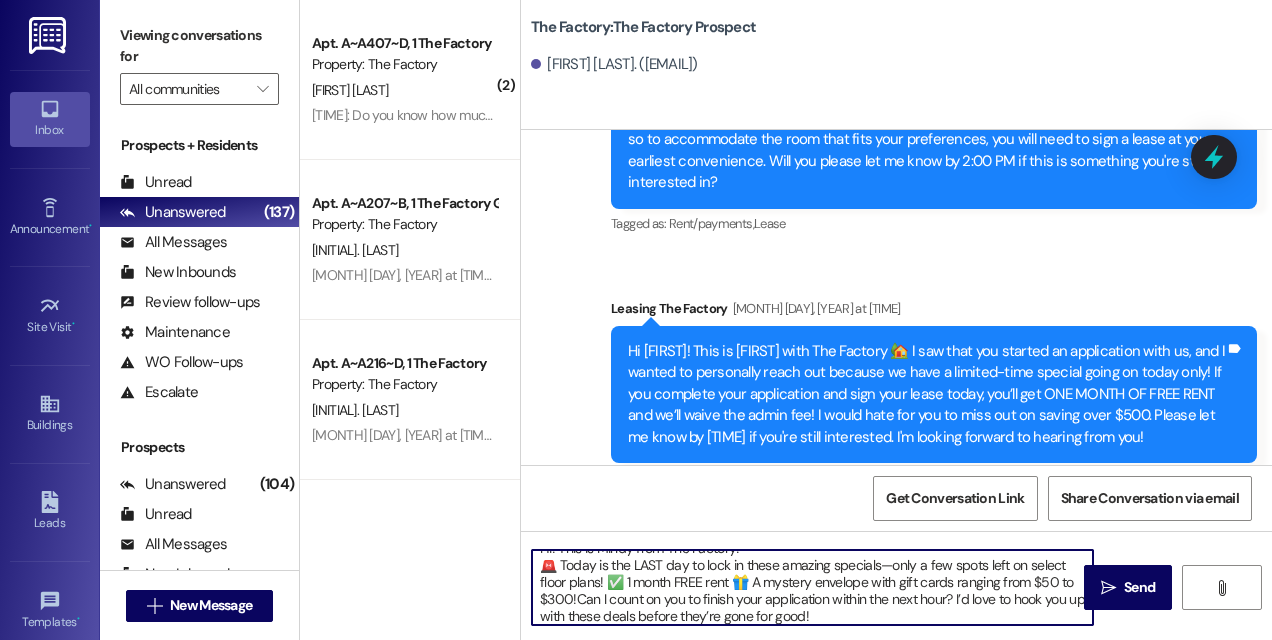 type on "Hi! This is Mindy from The Factory!
🚨 Today is the LAST day to lock in these amazing specials—only a few spots left on select floor plans! ✅ 1 month FREE rent 🎁 A mystery envelope with gift cards ranging from $50 to $300!Can I count on you to finish your application within the next hour? I’d love to hook you up with these deals before they’re gone for good!" 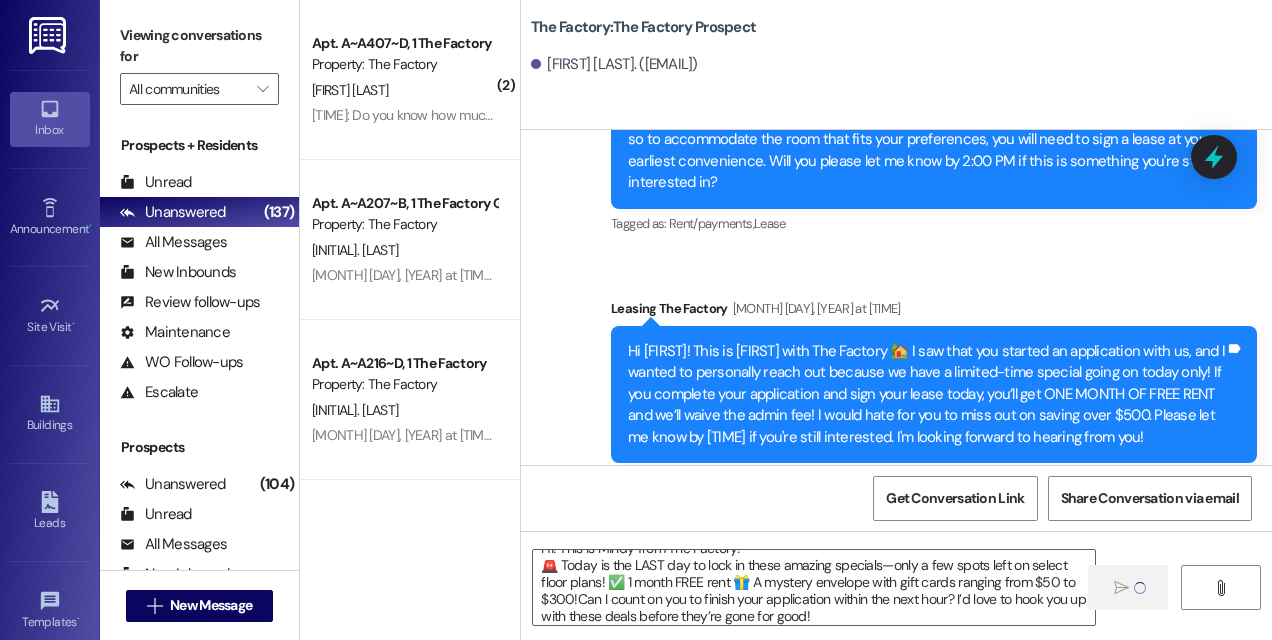 type 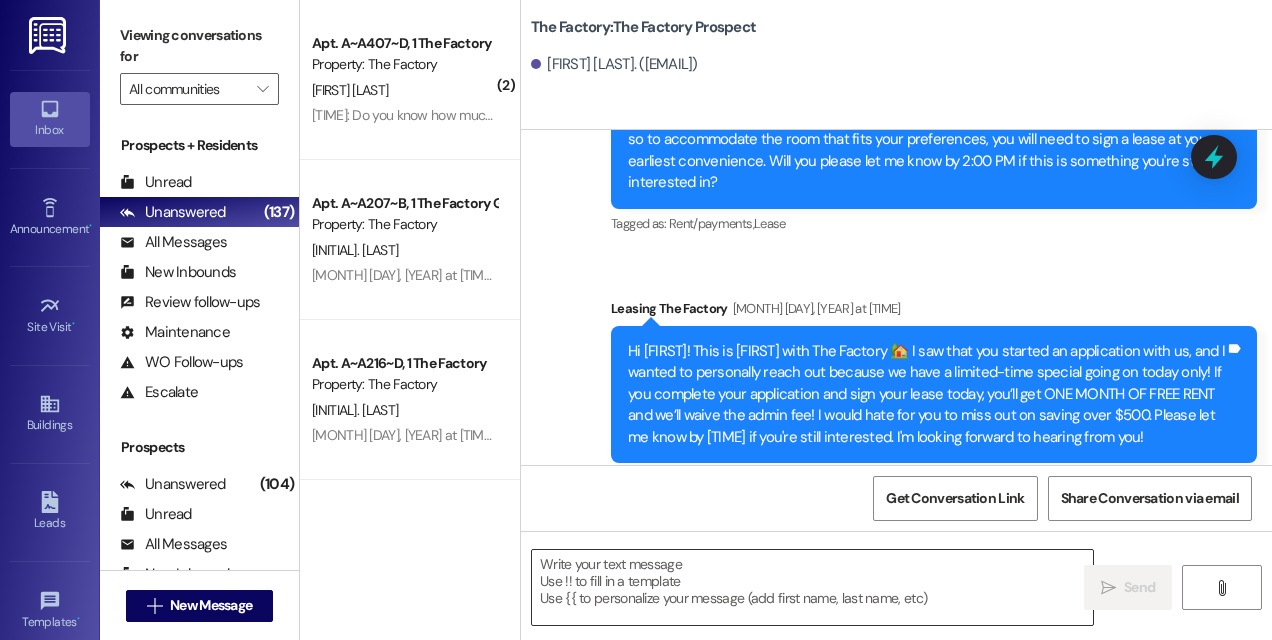 scroll, scrollTop: 0, scrollLeft: 0, axis: both 